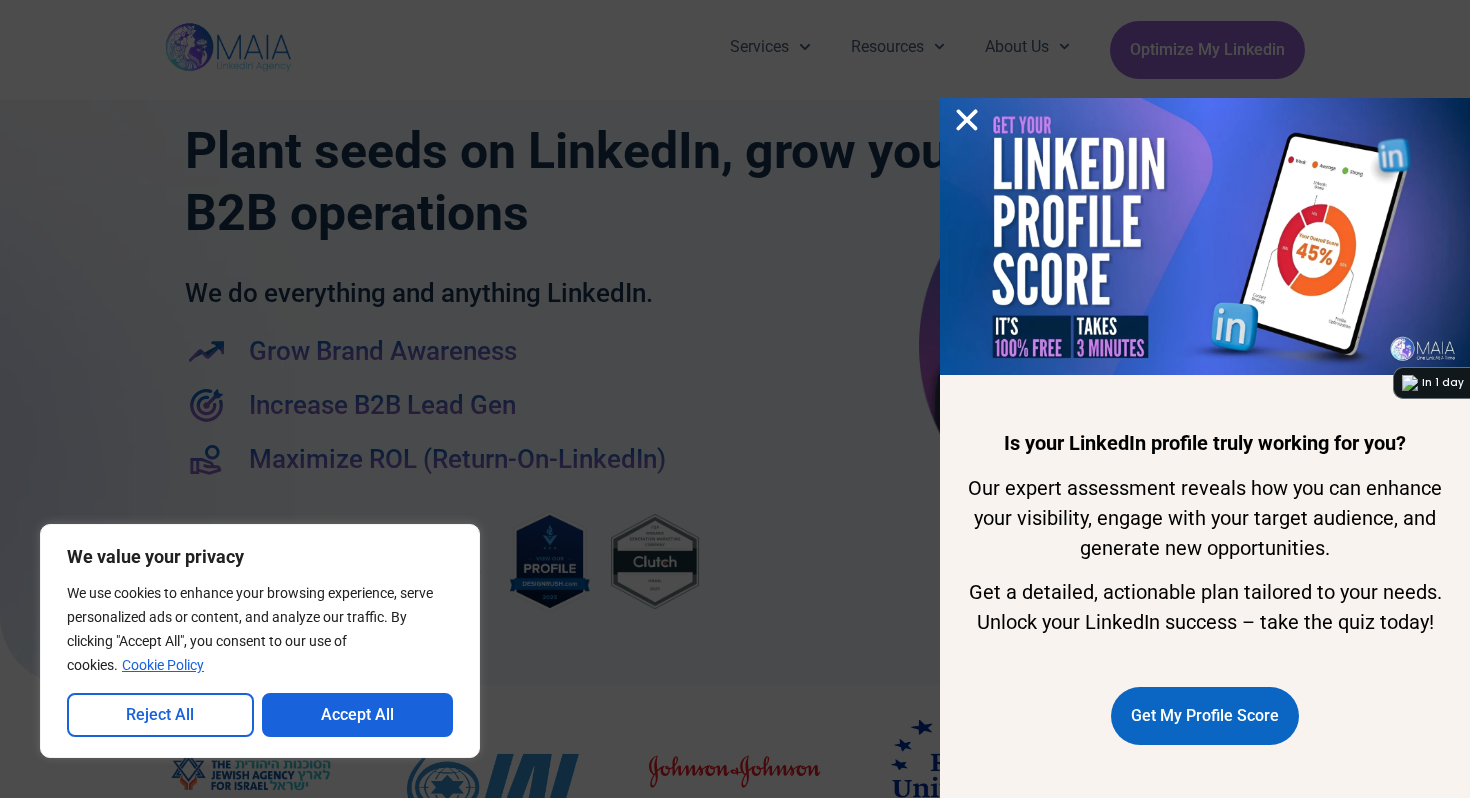 scroll, scrollTop: 0, scrollLeft: 0, axis: both 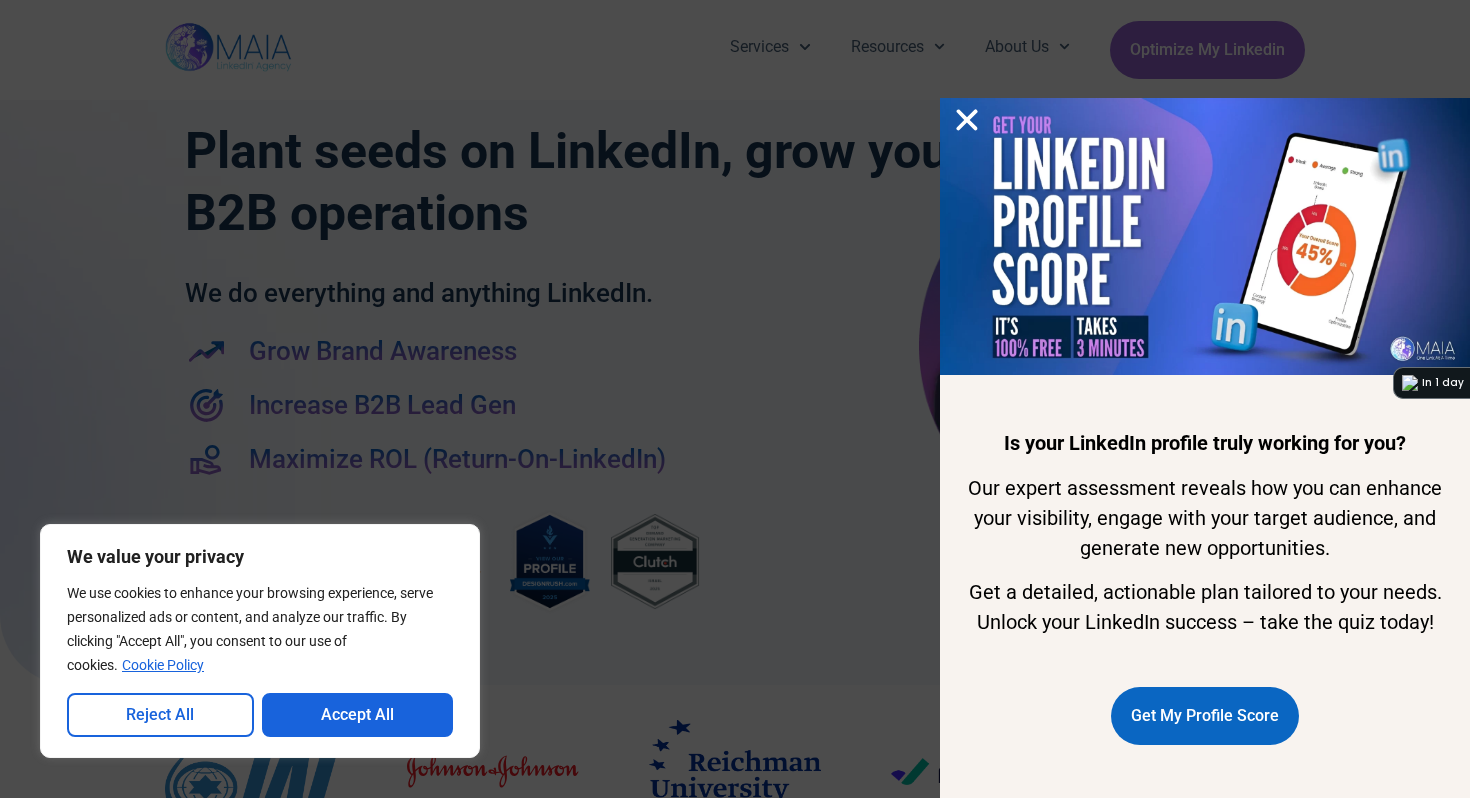 click 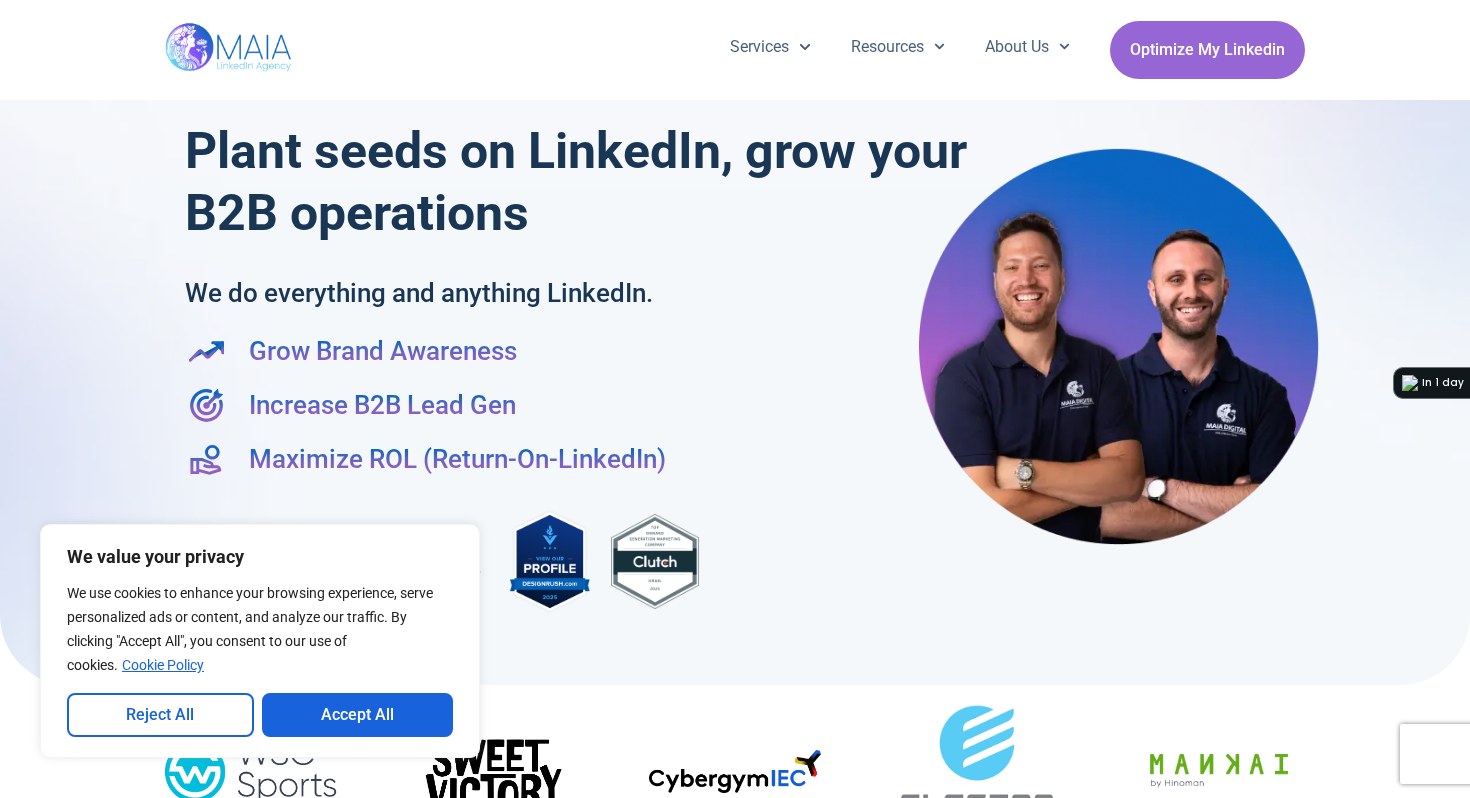 scroll, scrollTop: 0, scrollLeft: 0, axis: both 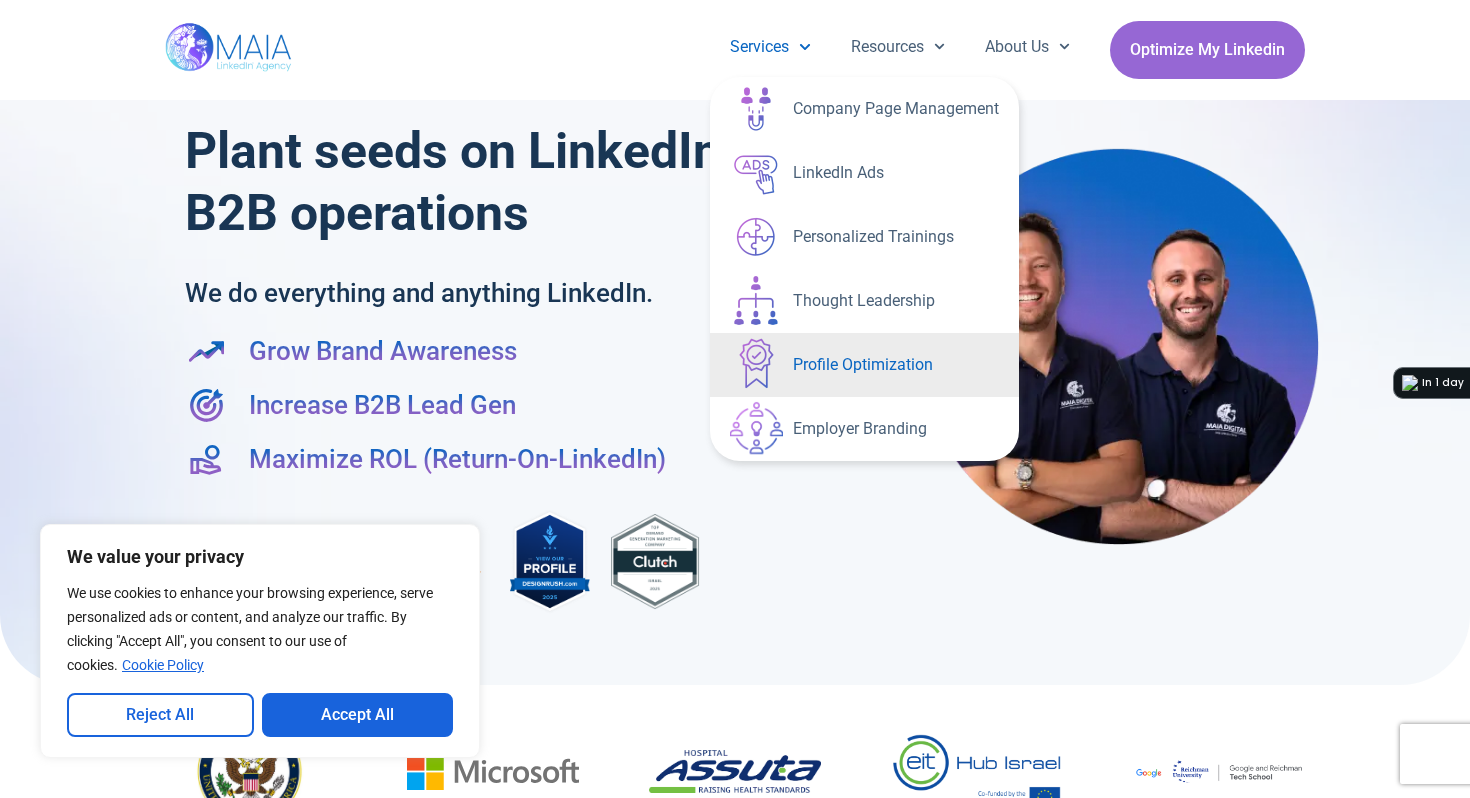 click on "Profile Optimization" 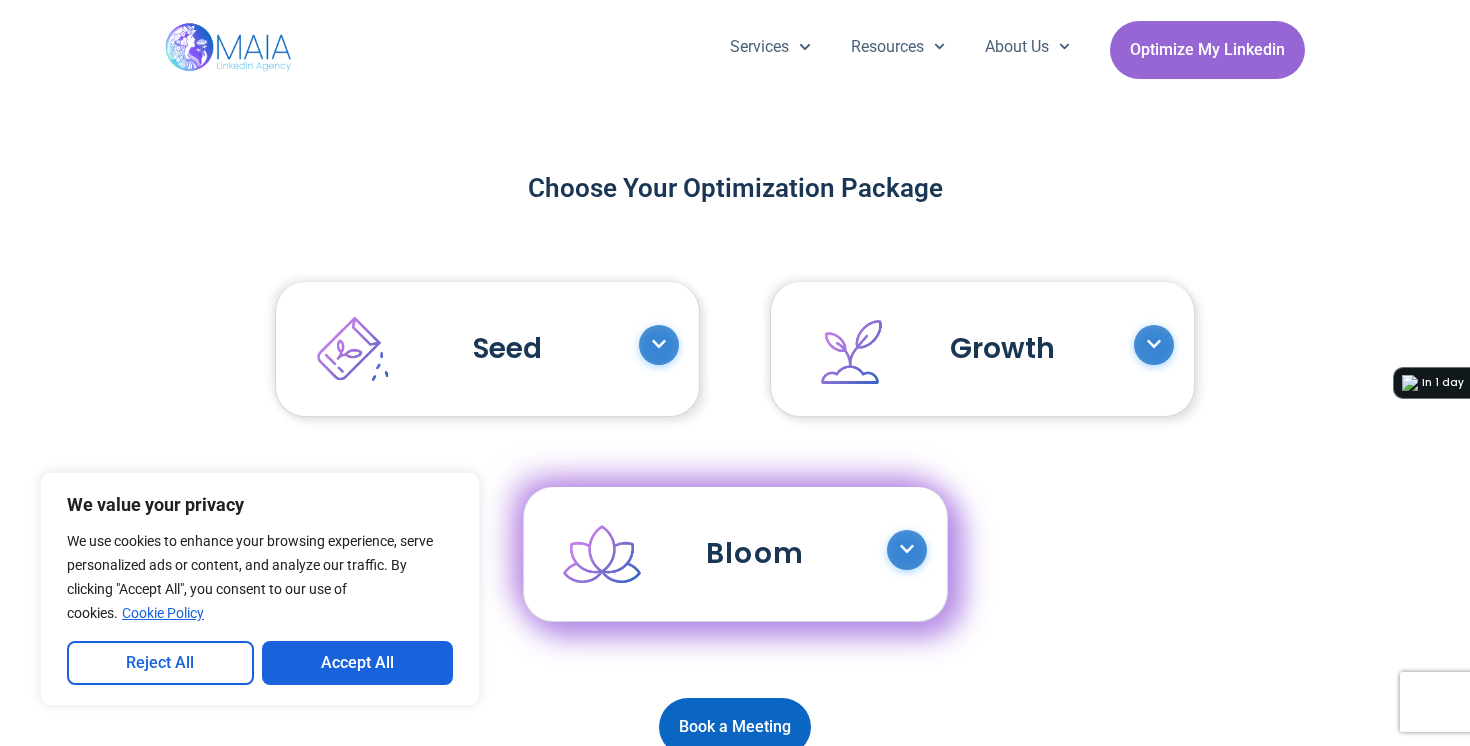scroll, scrollTop: 1836, scrollLeft: 0, axis: vertical 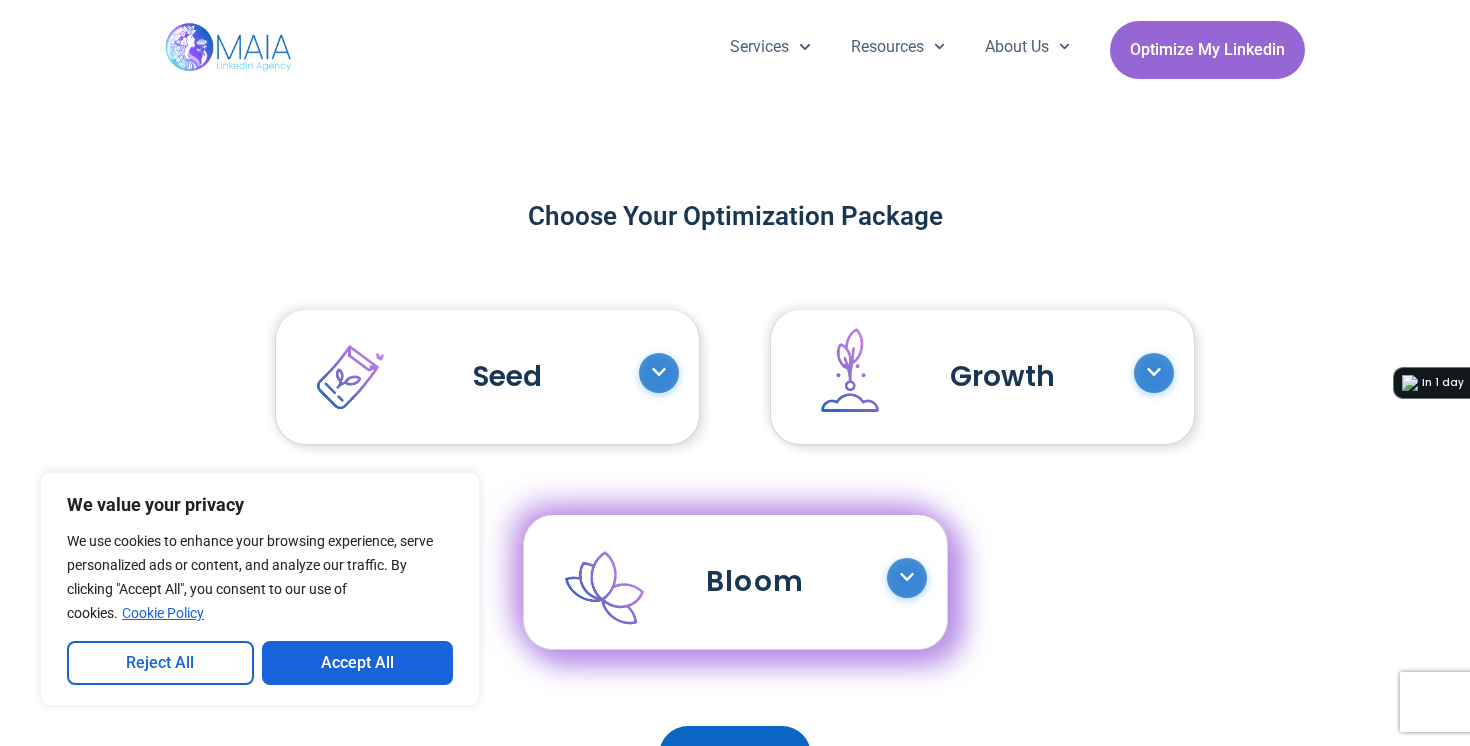 click 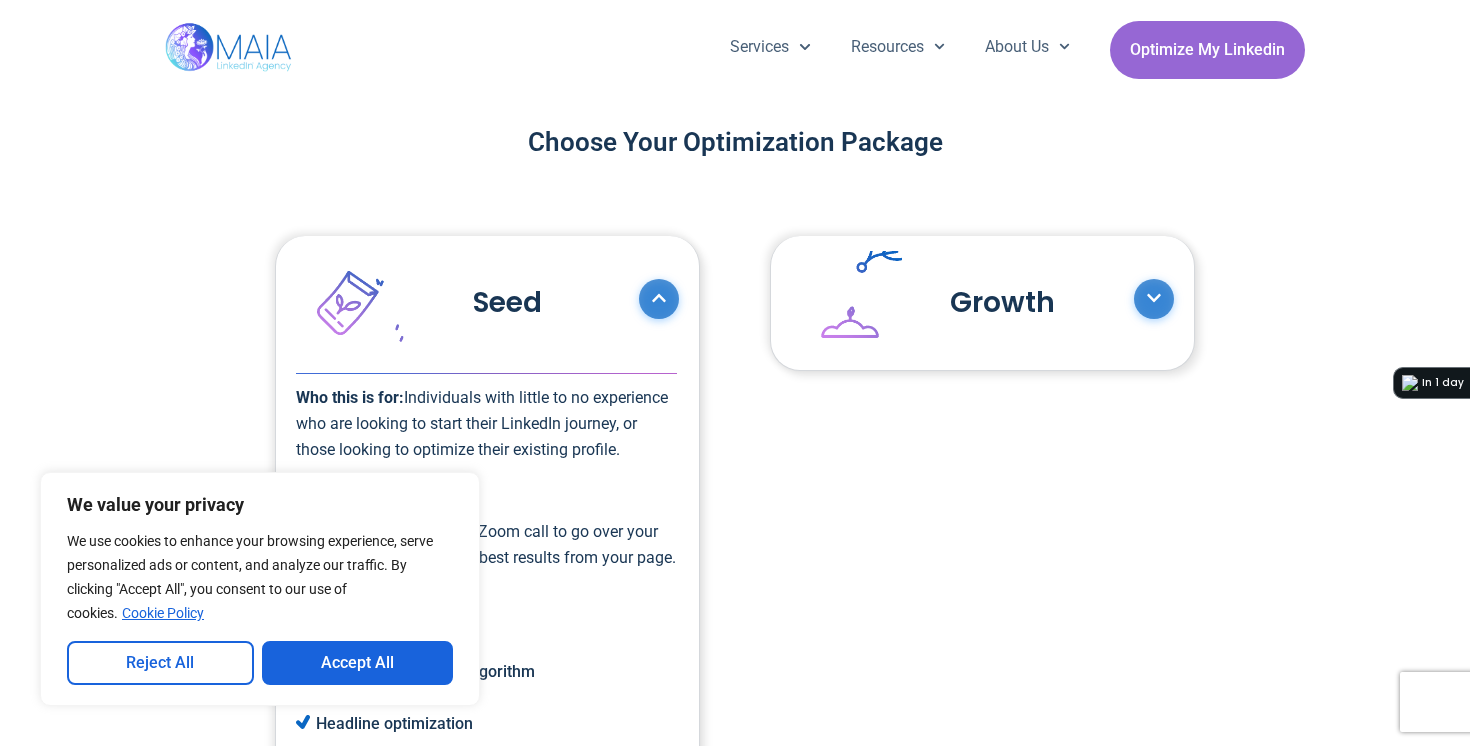 scroll, scrollTop: 1905, scrollLeft: 0, axis: vertical 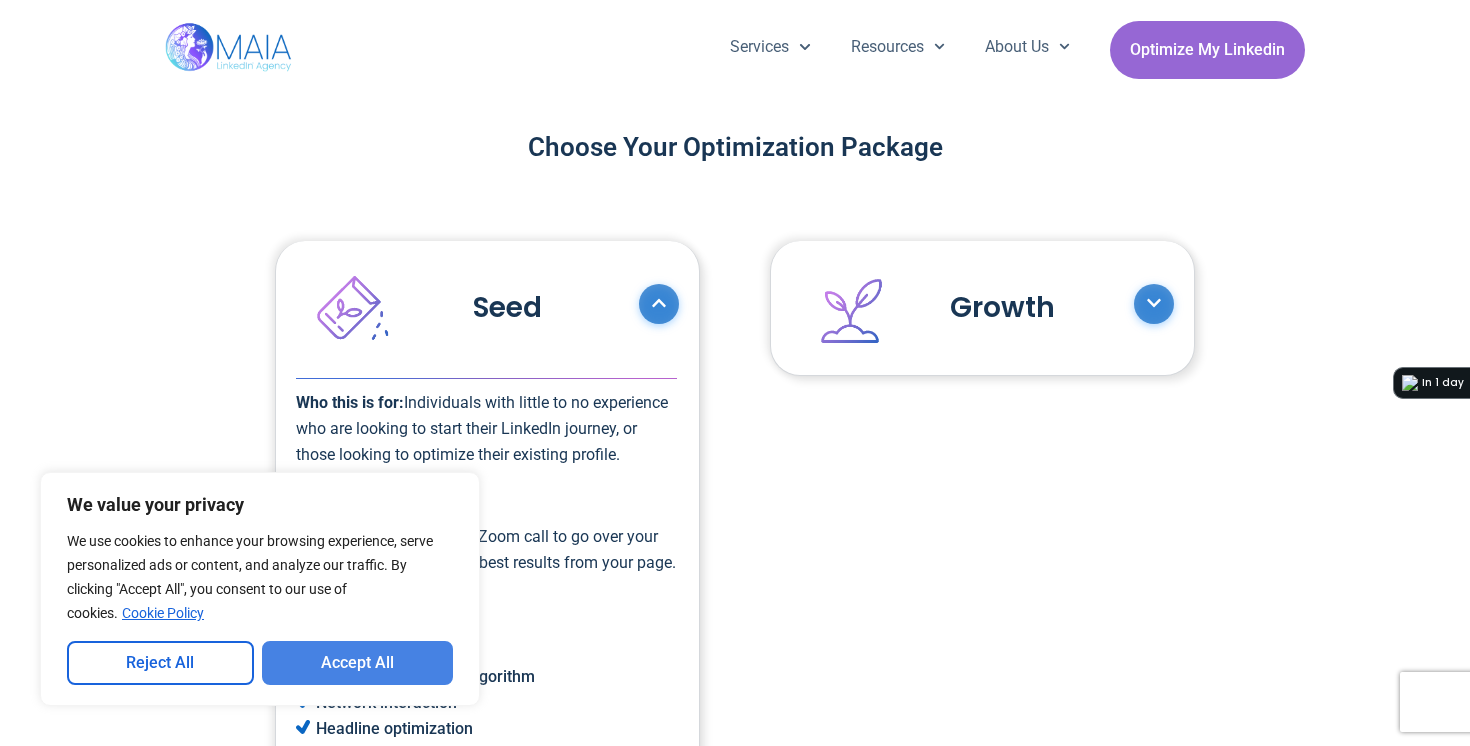 click on "Accept All" at bounding box center (358, 663) 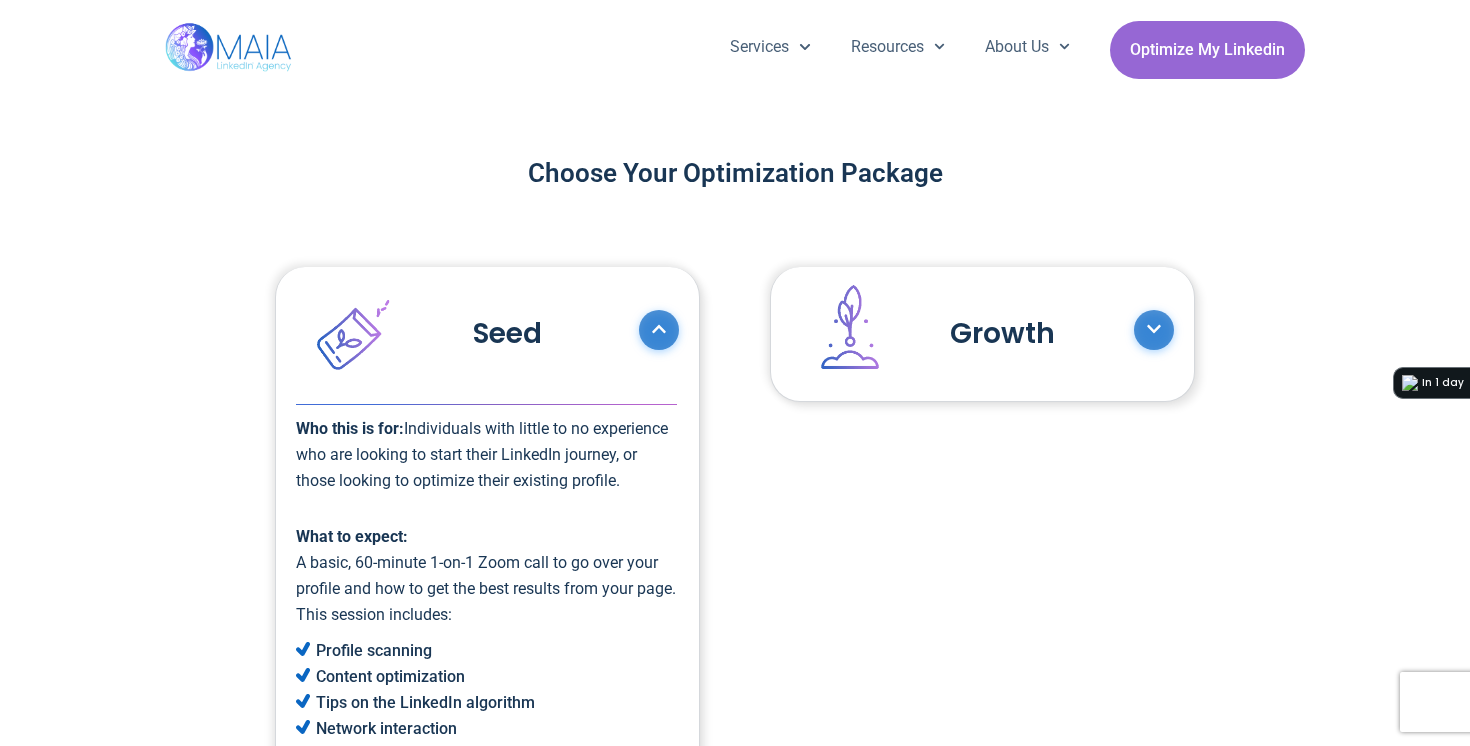 scroll, scrollTop: 1881, scrollLeft: 0, axis: vertical 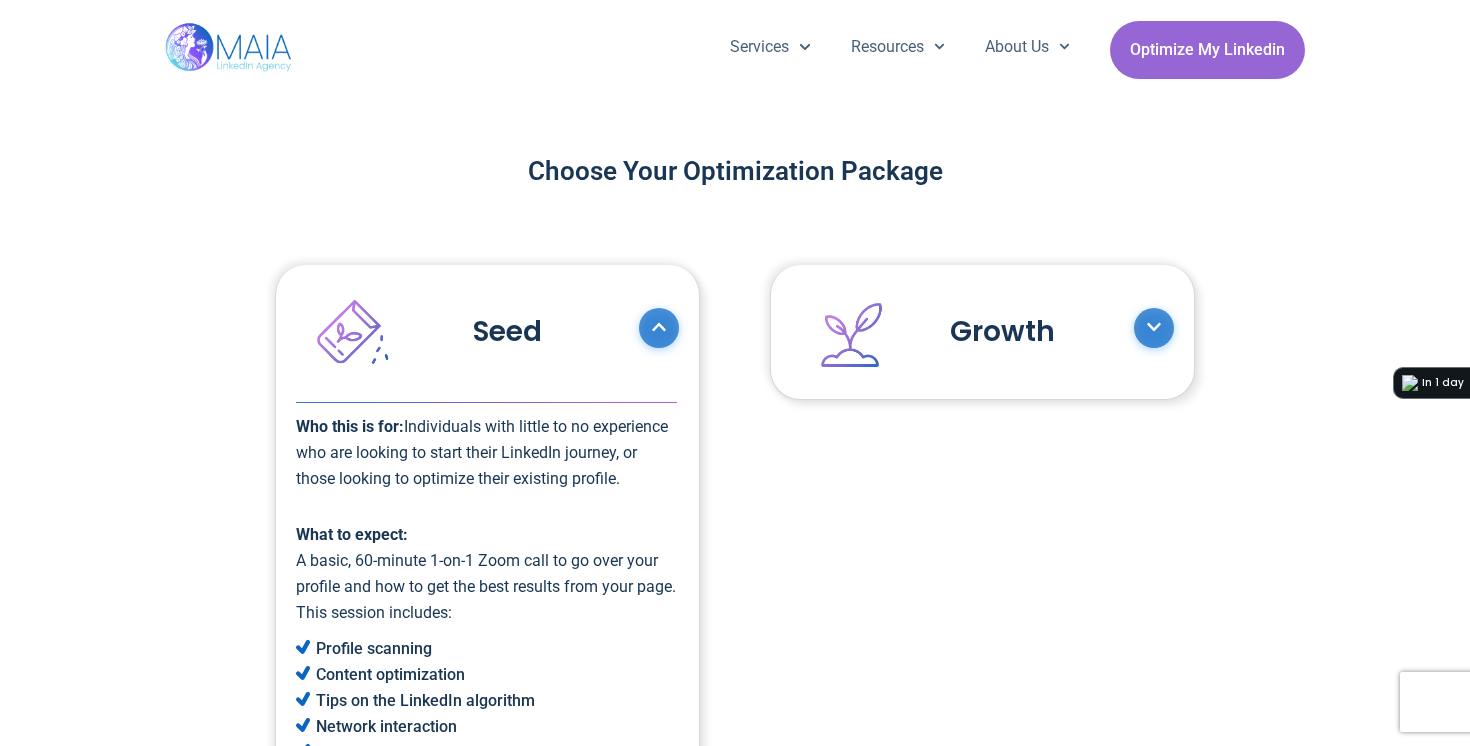 click at bounding box center (1154, 328) 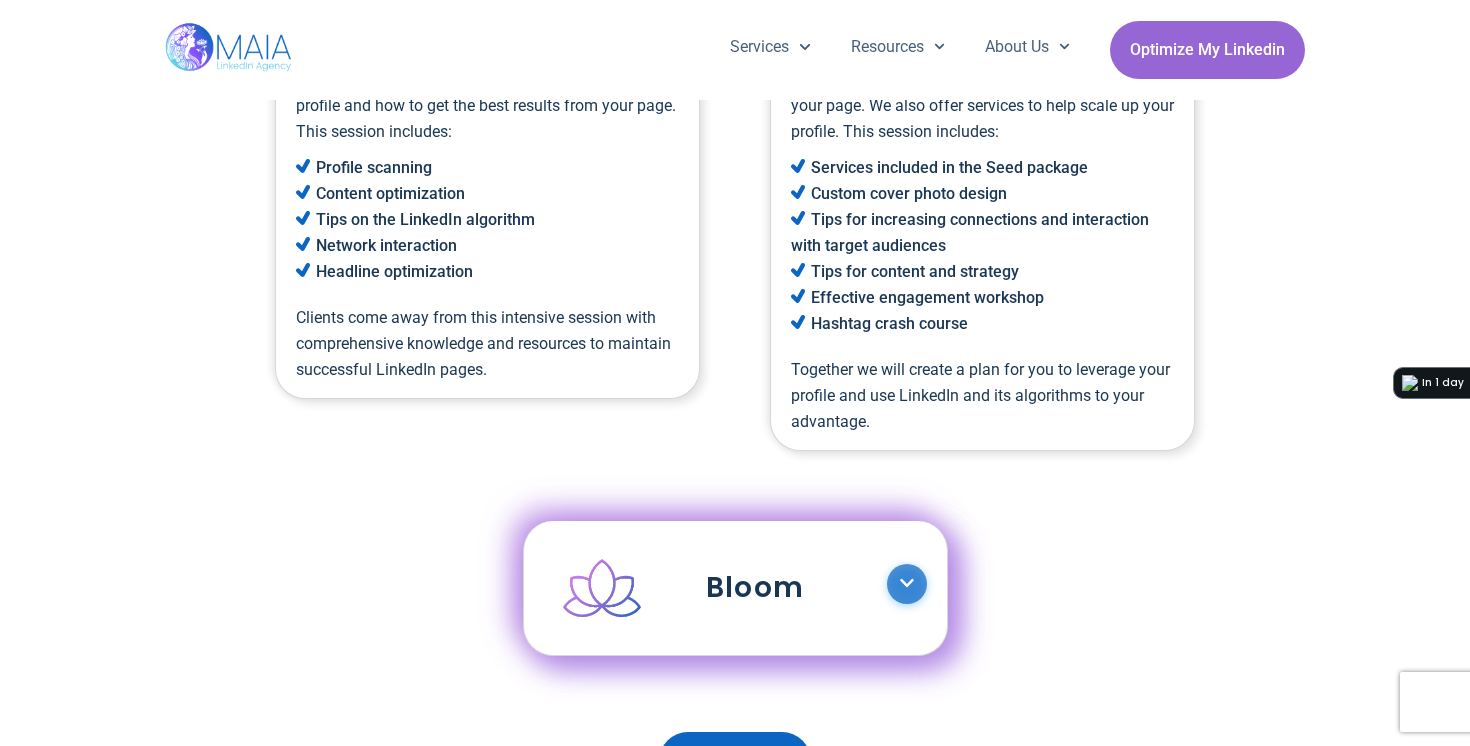 scroll, scrollTop: 2398, scrollLeft: 0, axis: vertical 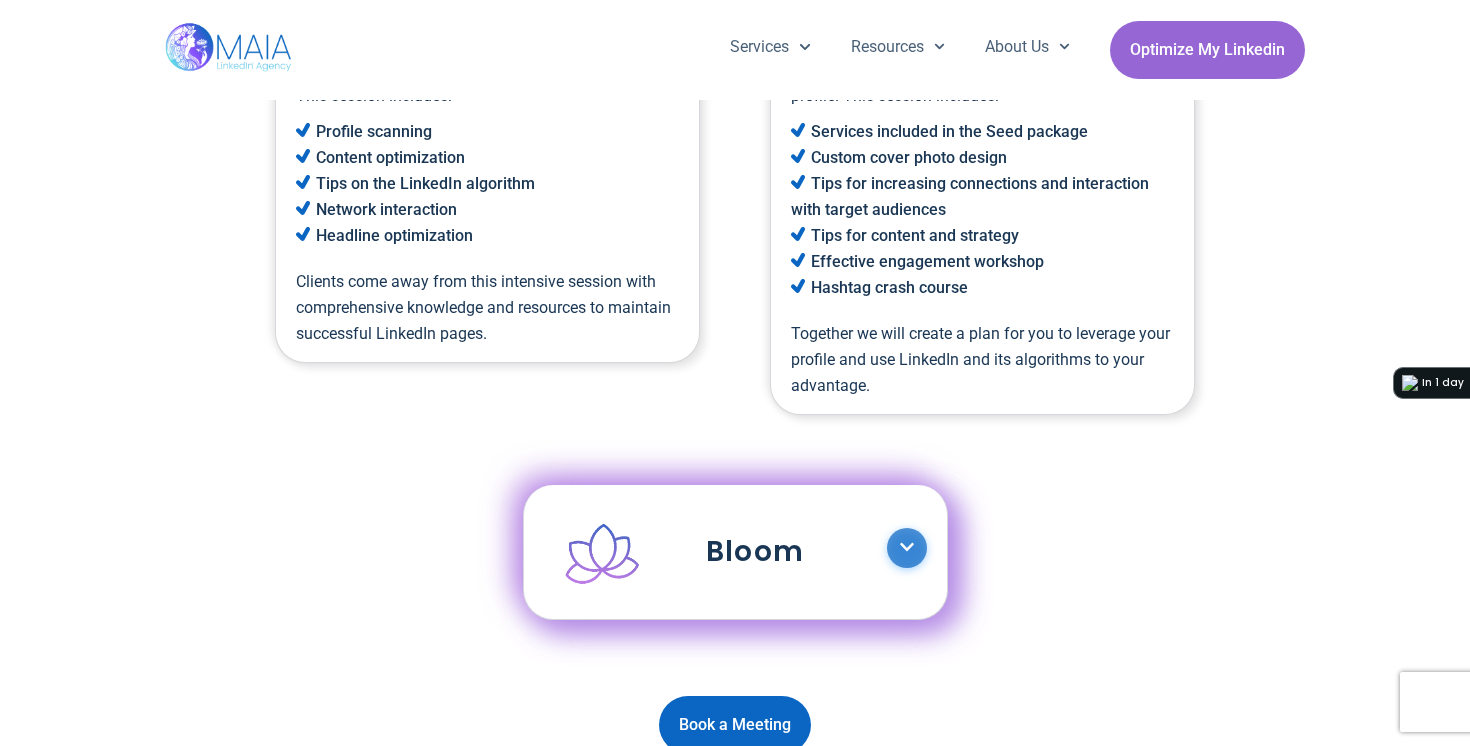 click 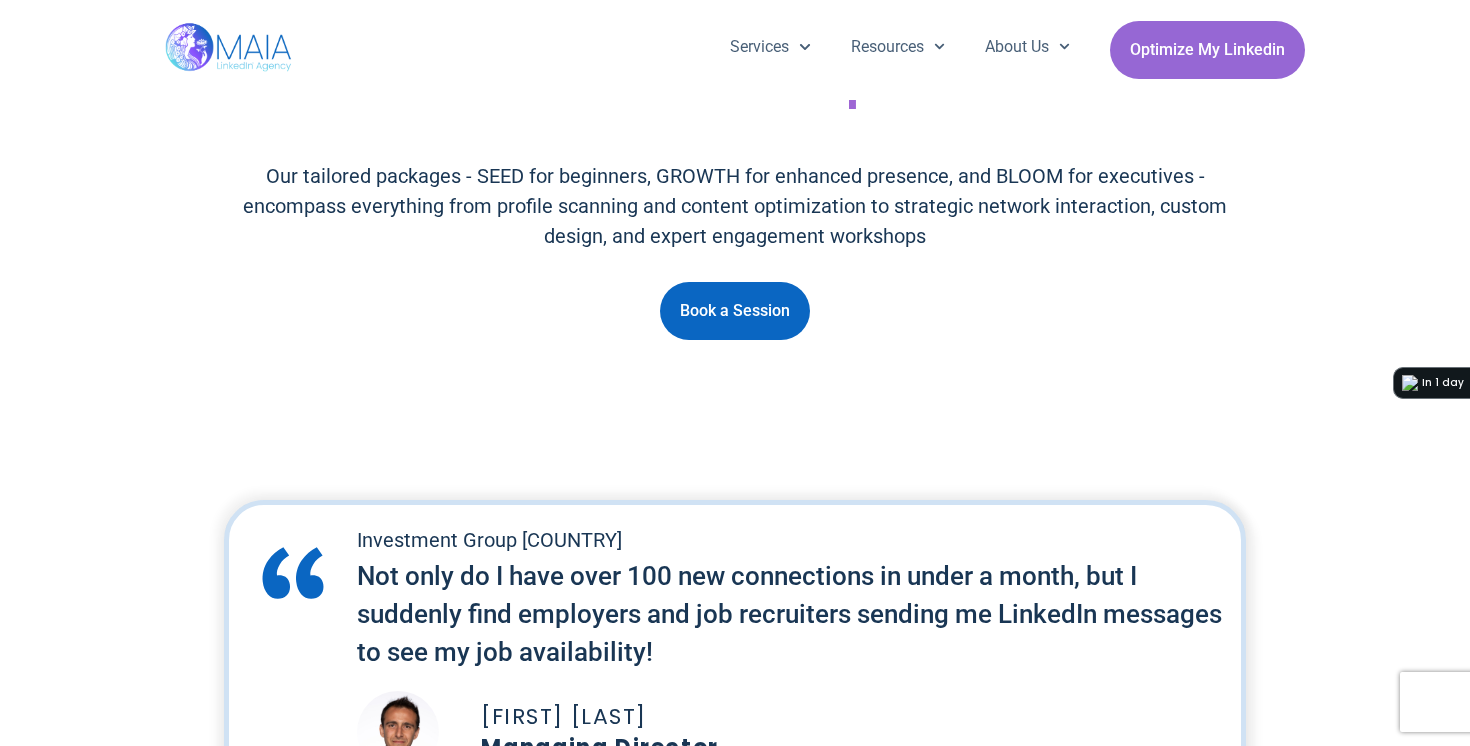 scroll, scrollTop: 101, scrollLeft: 0, axis: vertical 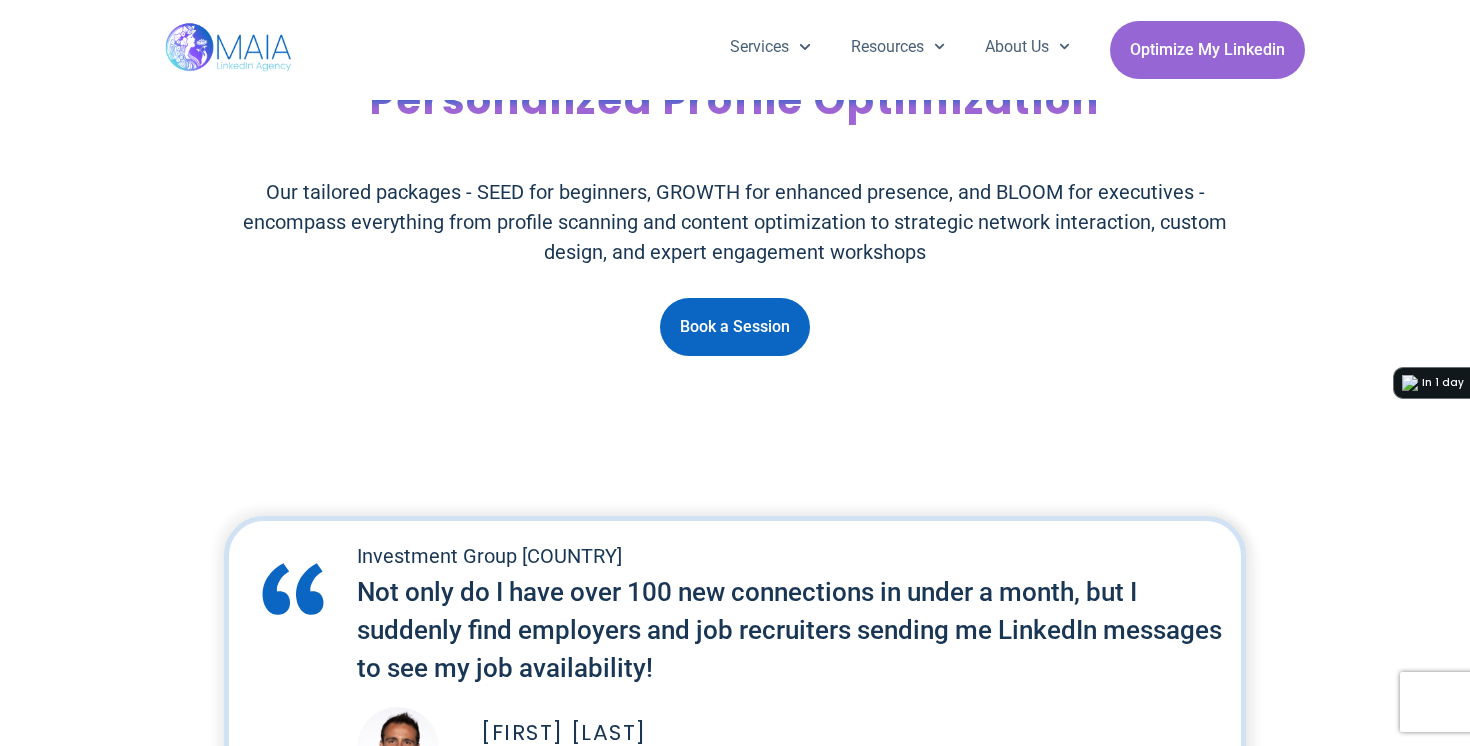 click on "Book a Session" at bounding box center (735, 327) 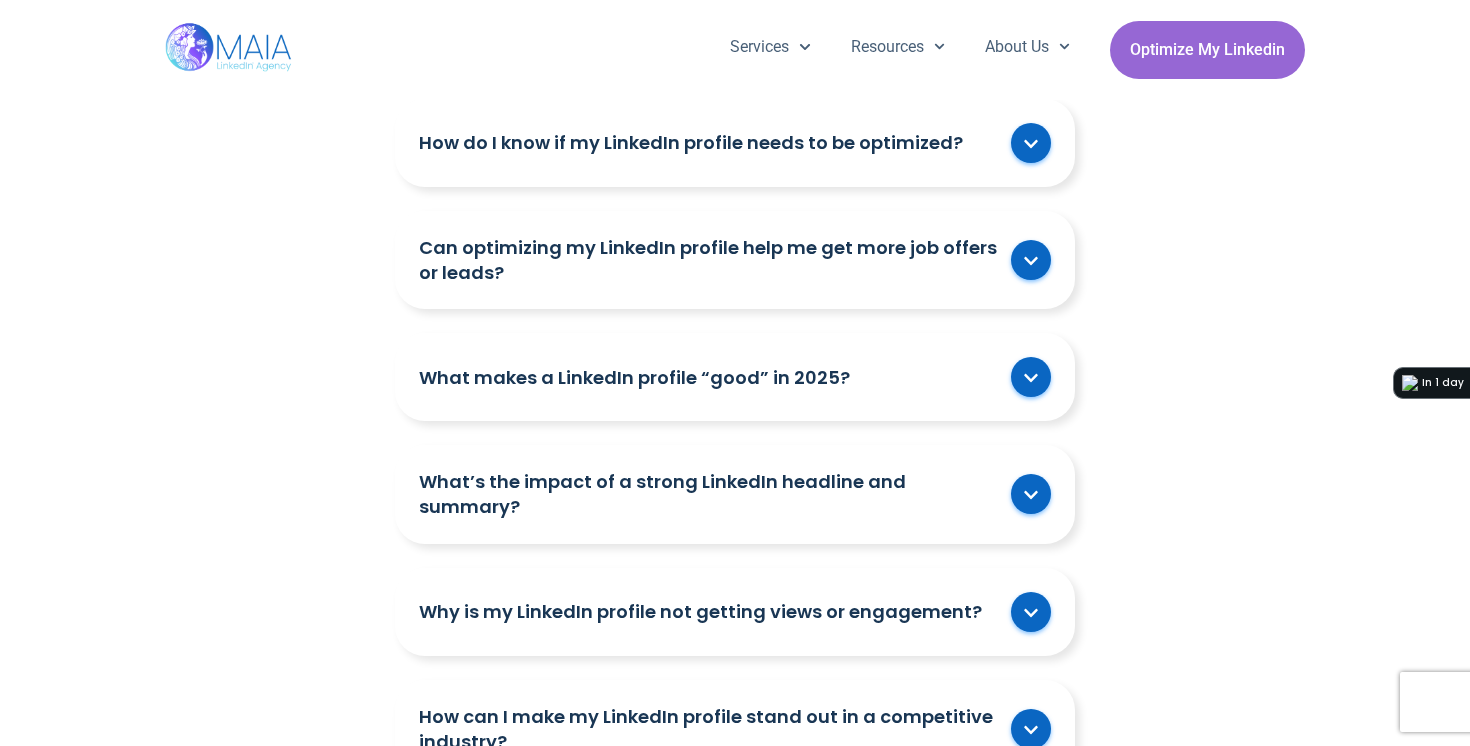 scroll, scrollTop: 4884, scrollLeft: 0, axis: vertical 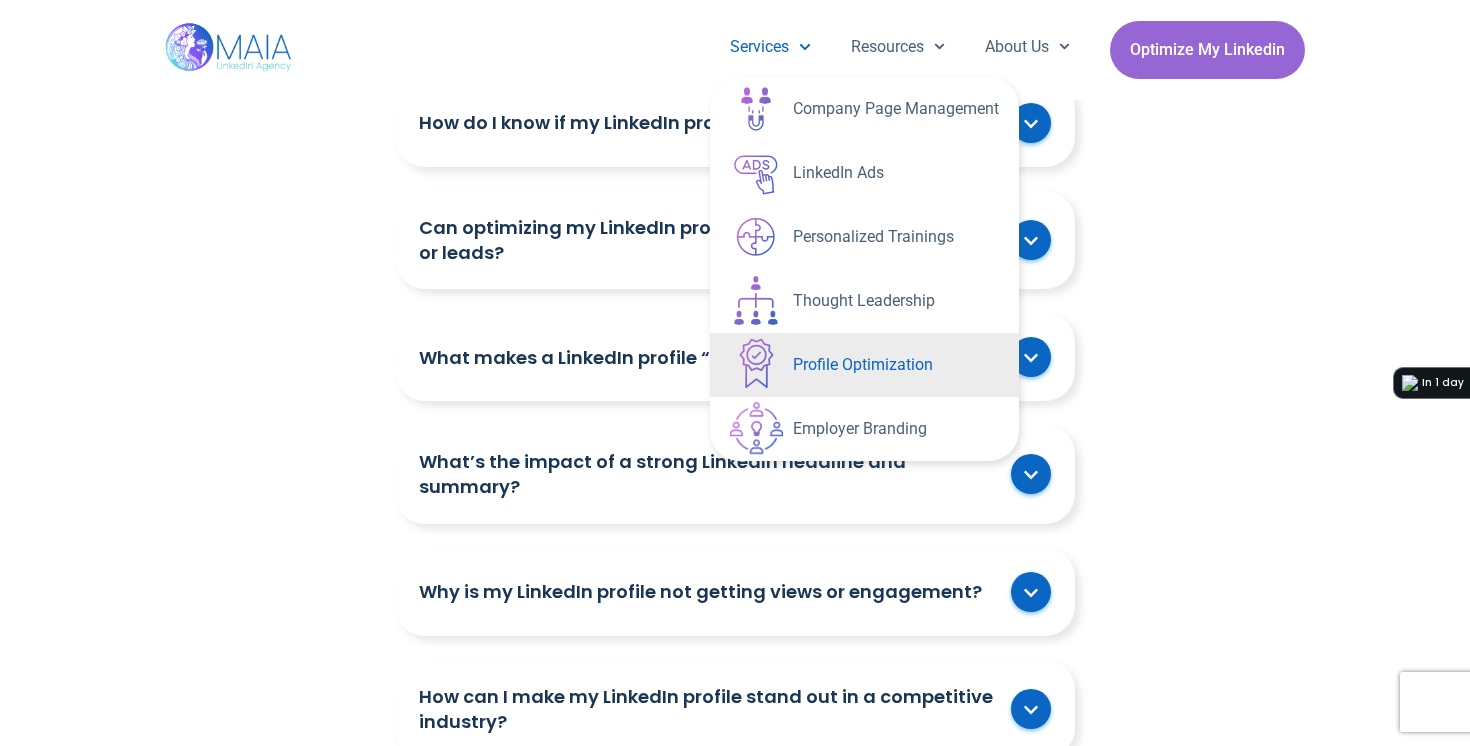 click 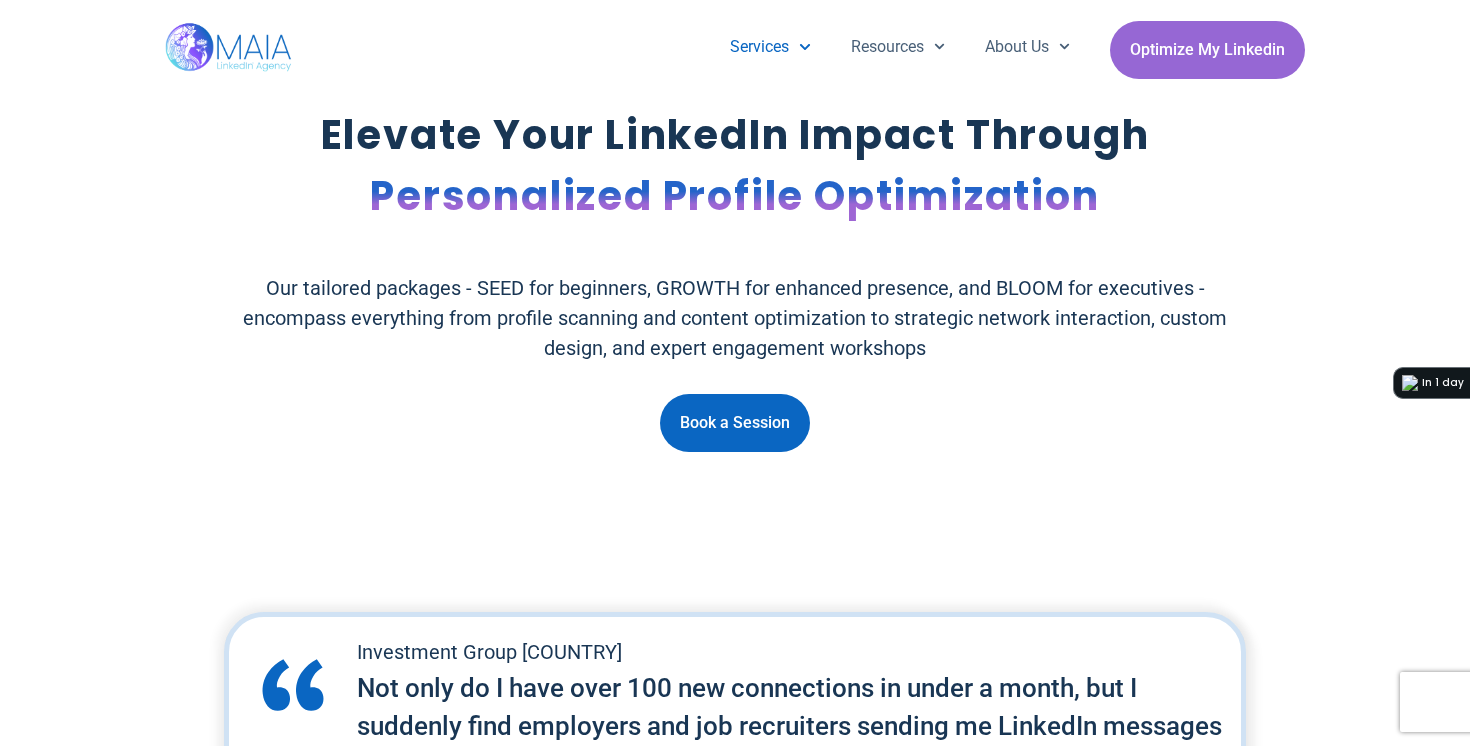 scroll, scrollTop: 0, scrollLeft: 0, axis: both 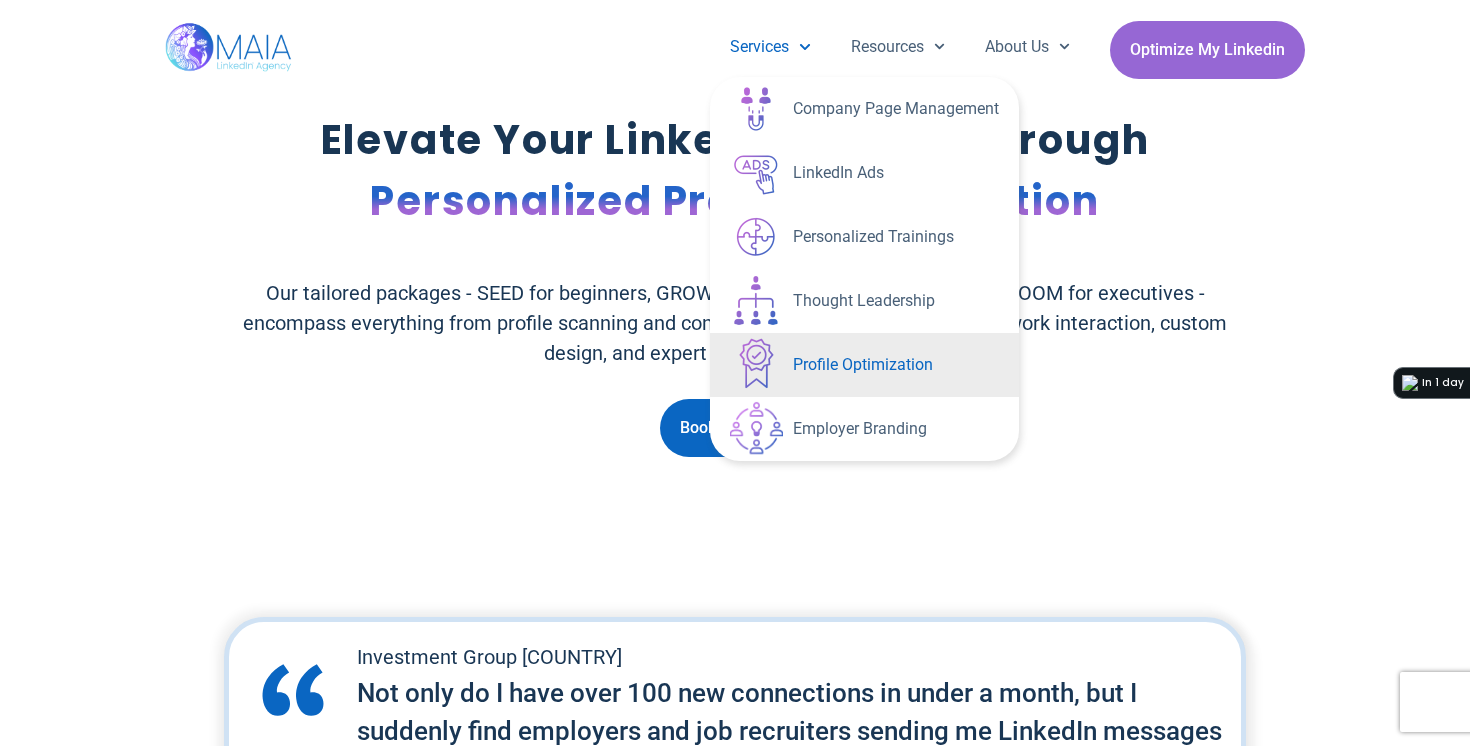 click 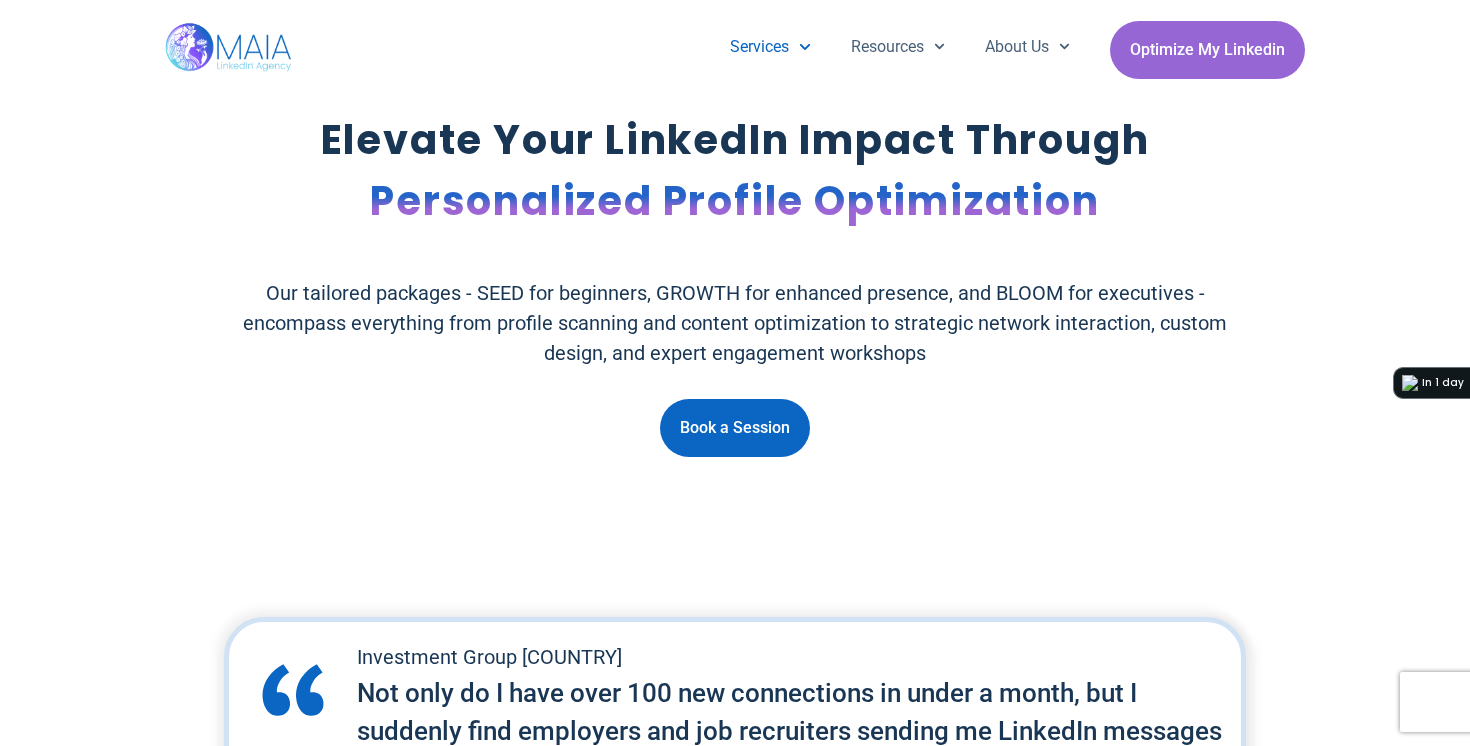click 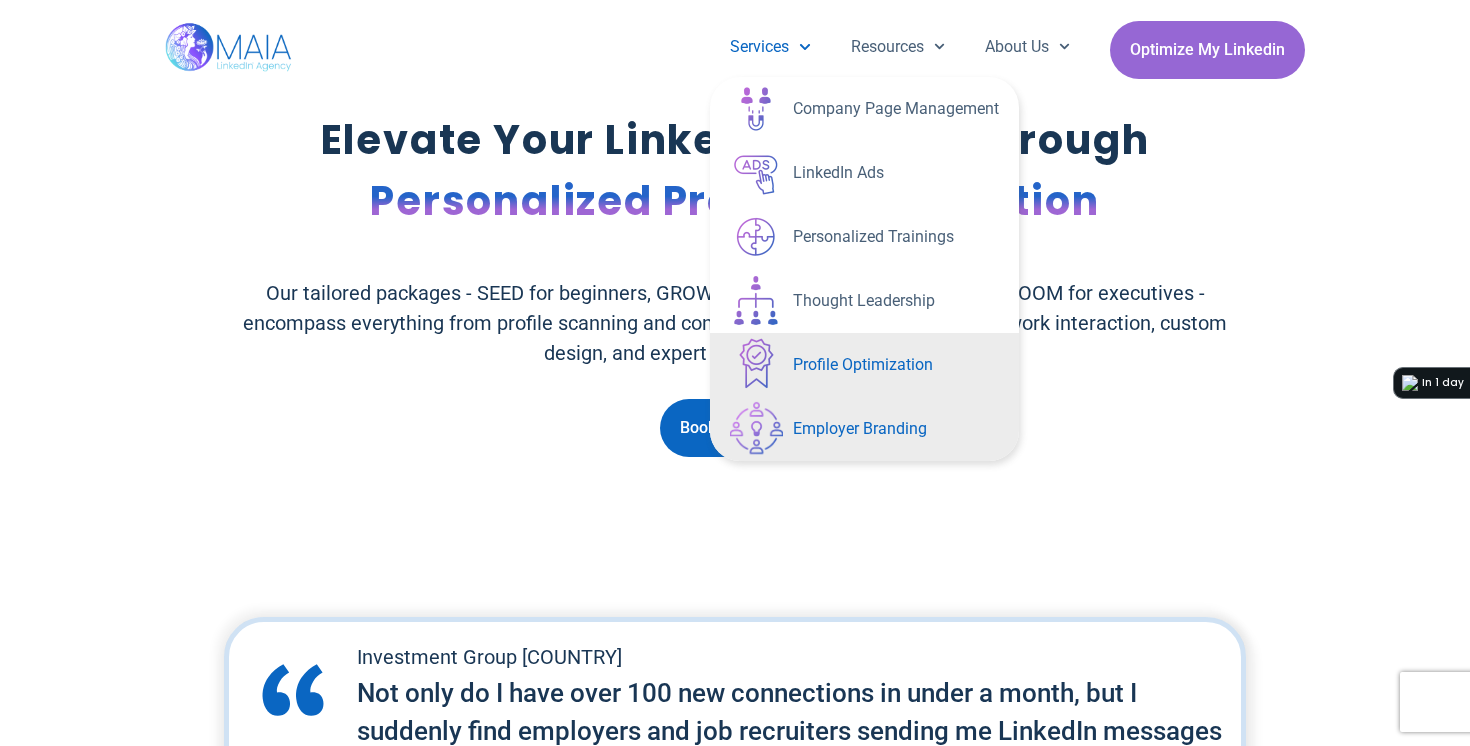 scroll, scrollTop: 0, scrollLeft: 0, axis: both 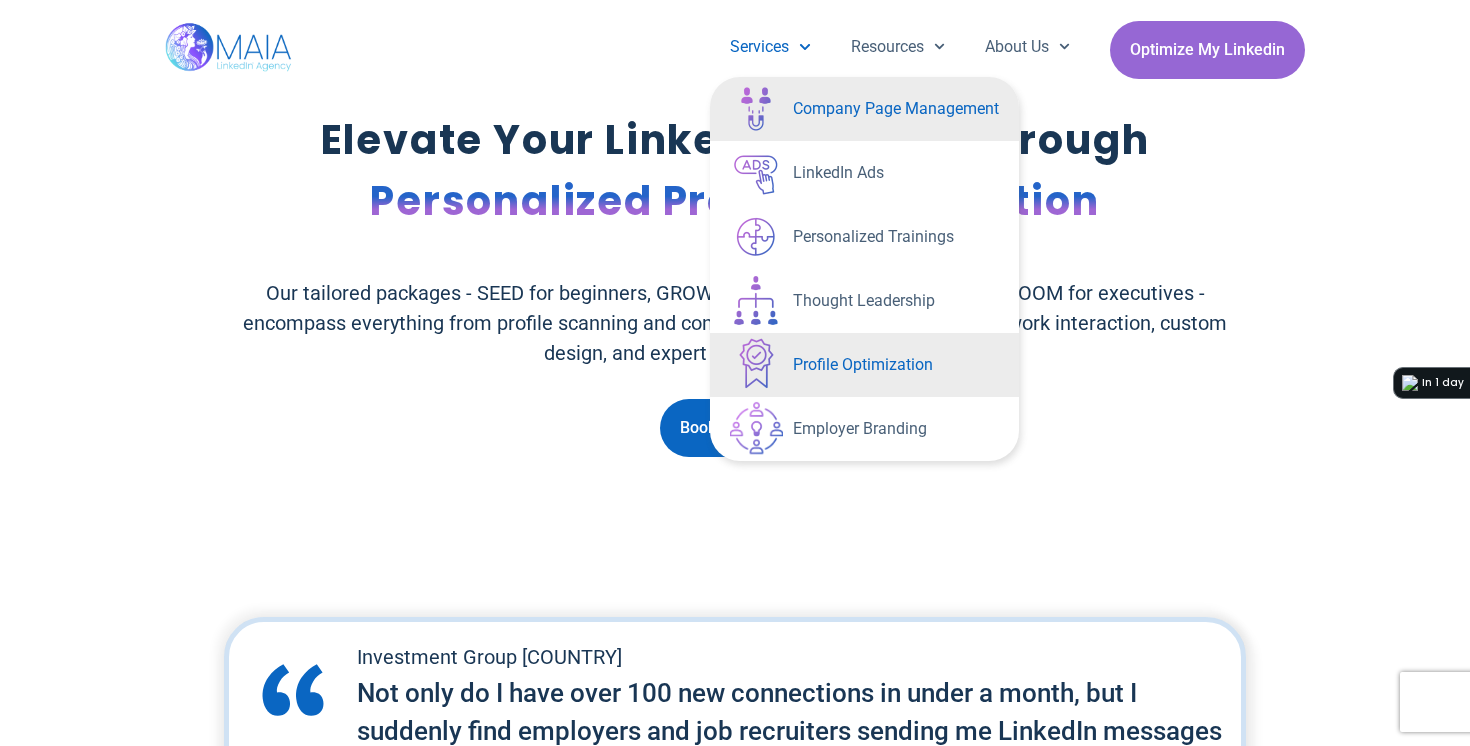 click on "Company Page Management" 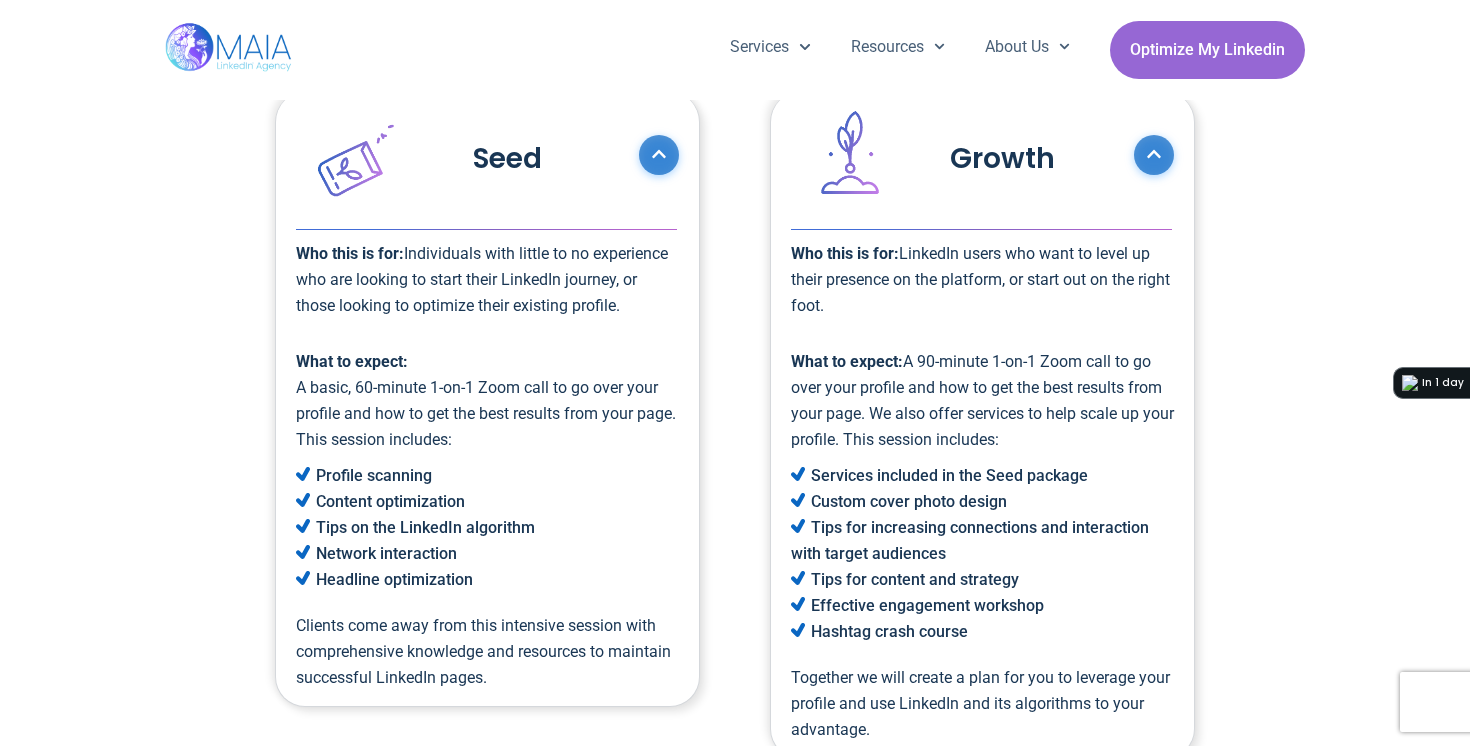 scroll, scrollTop: 2082, scrollLeft: 0, axis: vertical 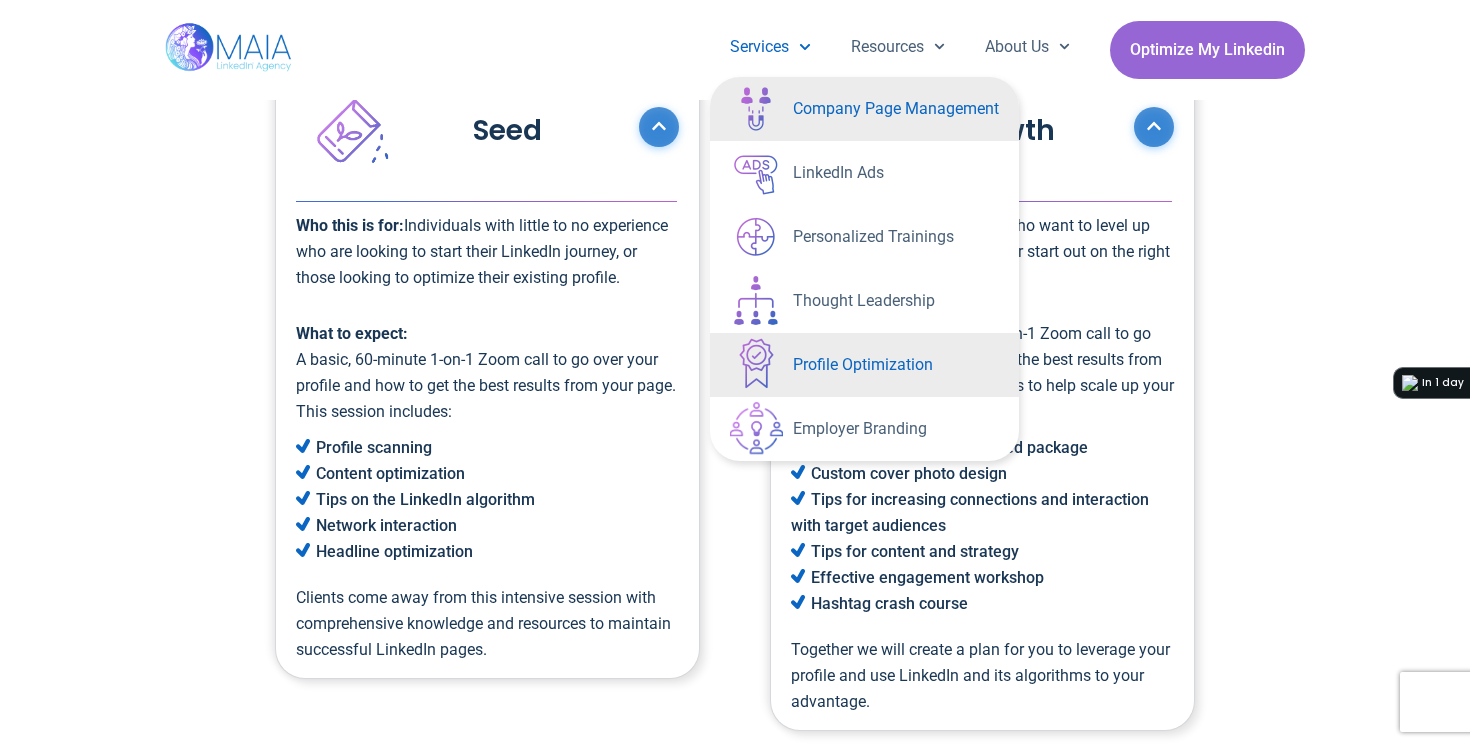 click on "Company Page Management" 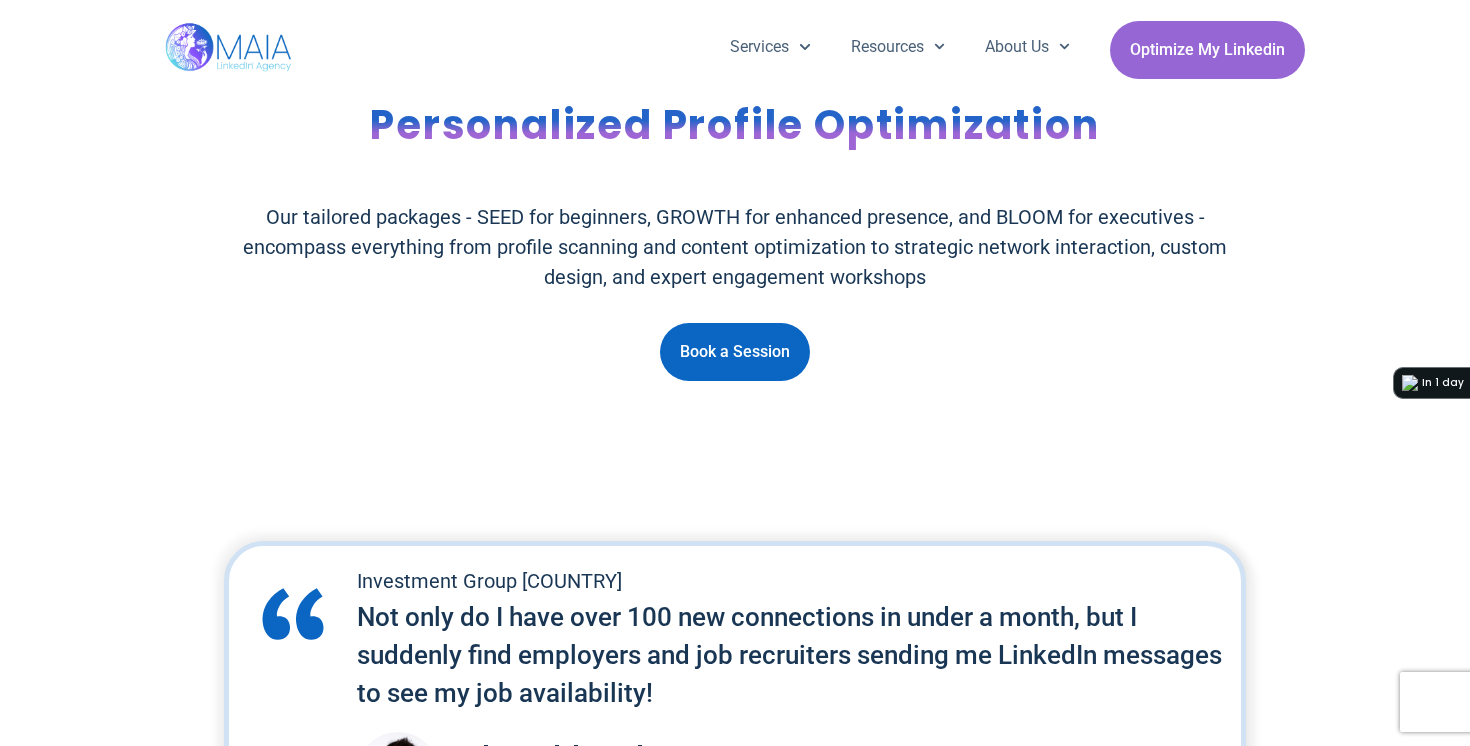 scroll, scrollTop: 0, scrollLeft: 0, axis: both 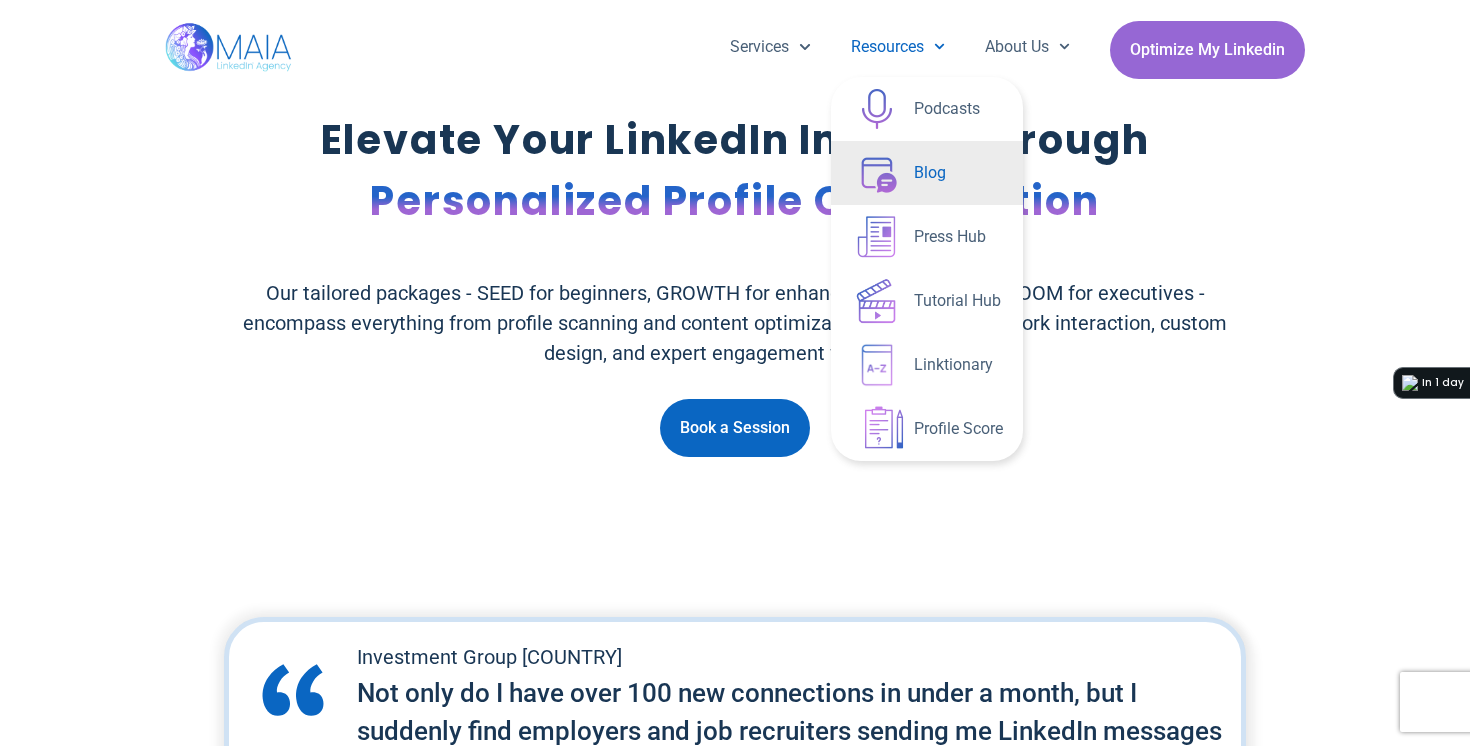click on "Blog" 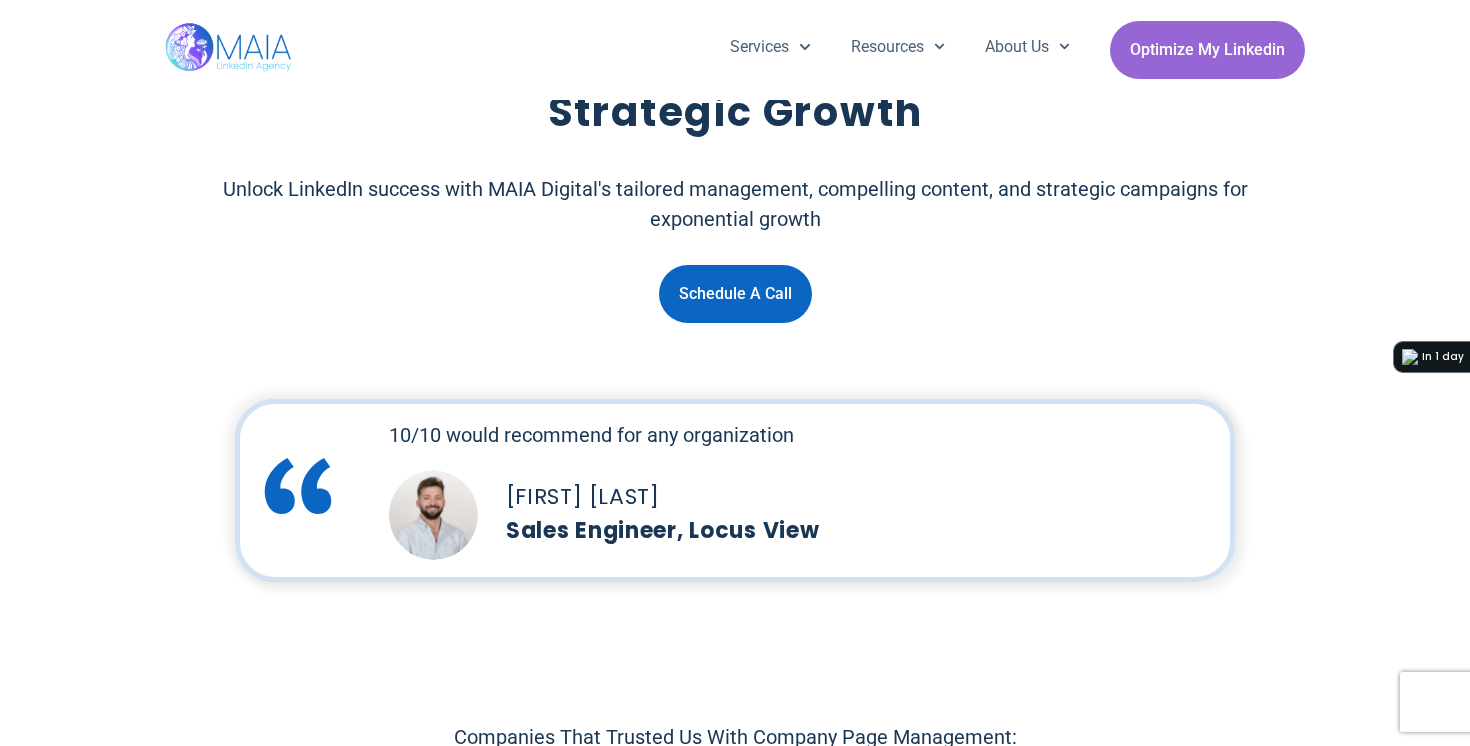 scroll, scrollTop: 107, scrollLeft: 0, axis: vertical 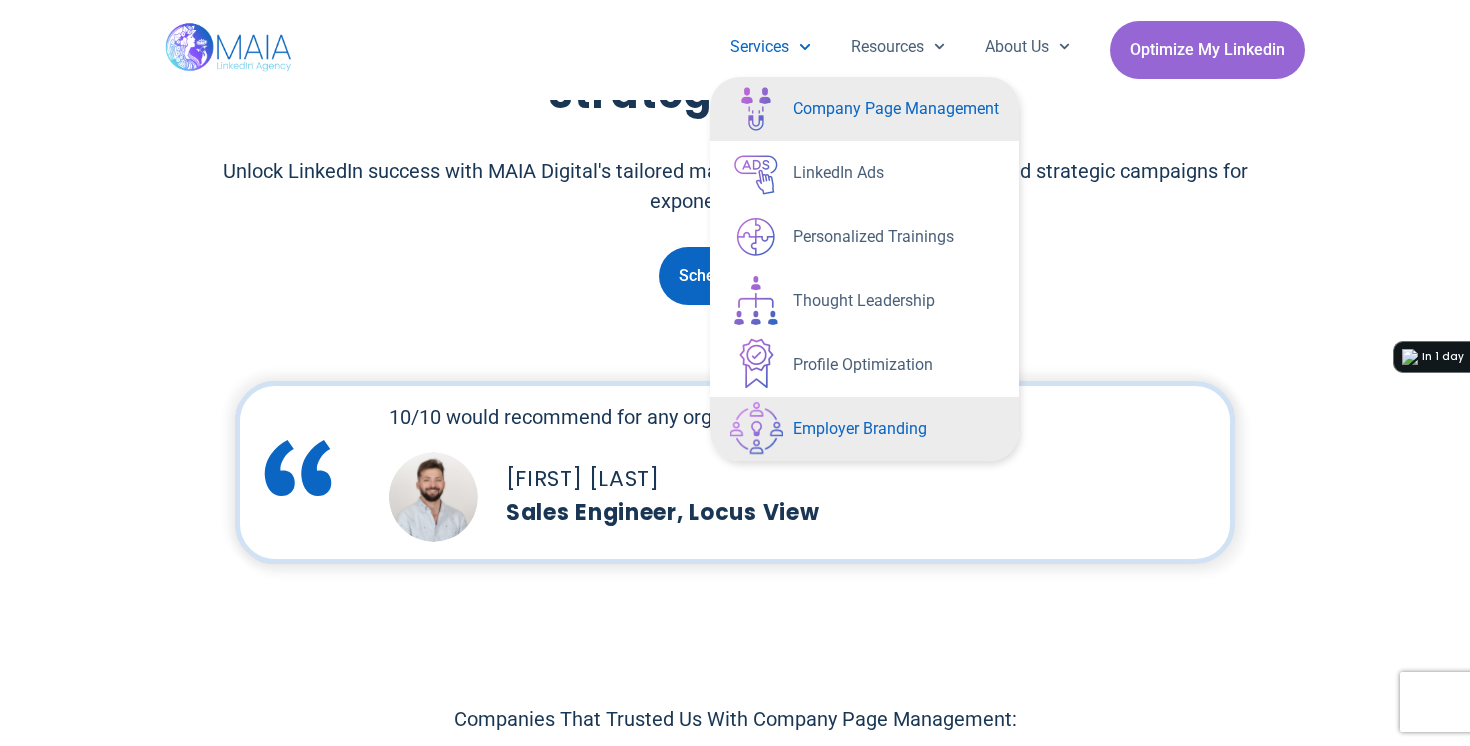 click on "Employer Branding" 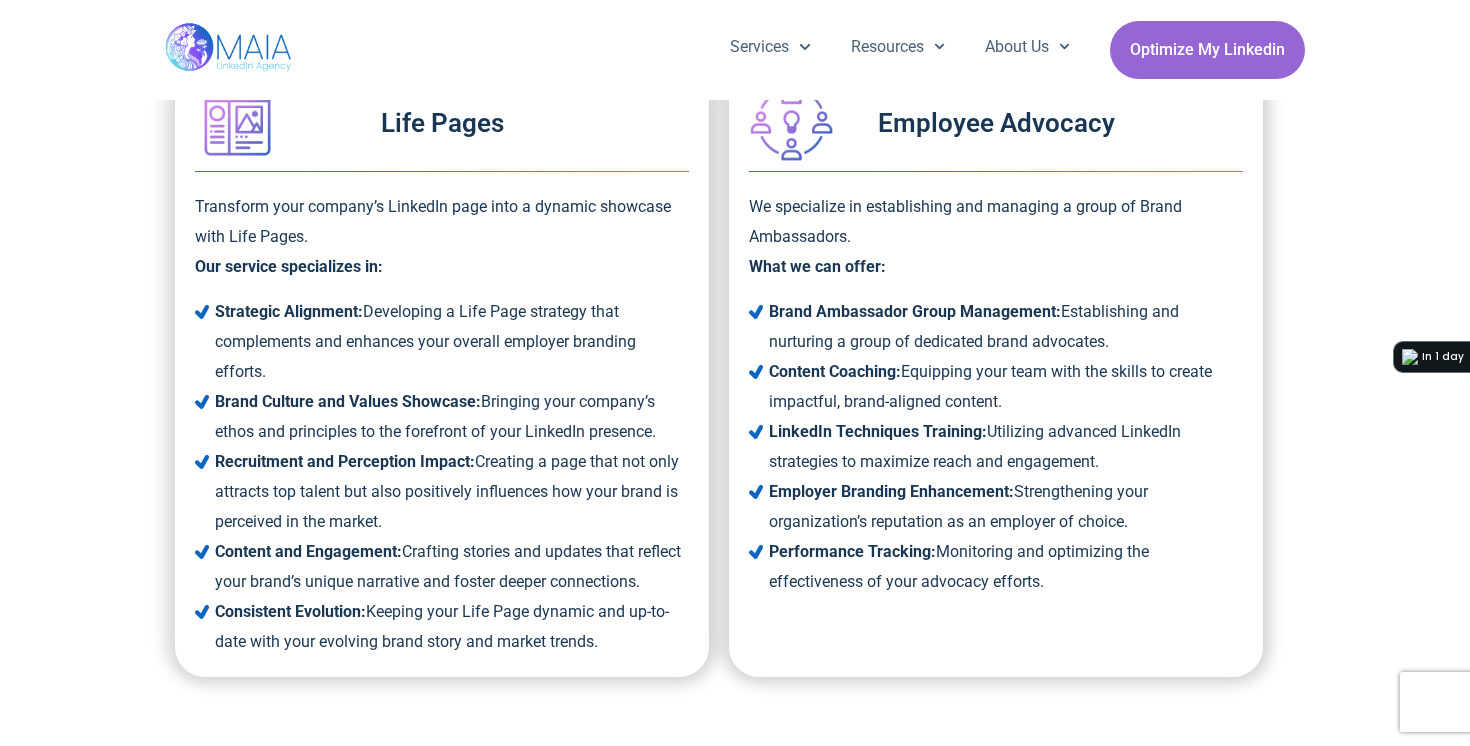 scroll, scrollTop: 0, scrollLeft: 0, axis: both 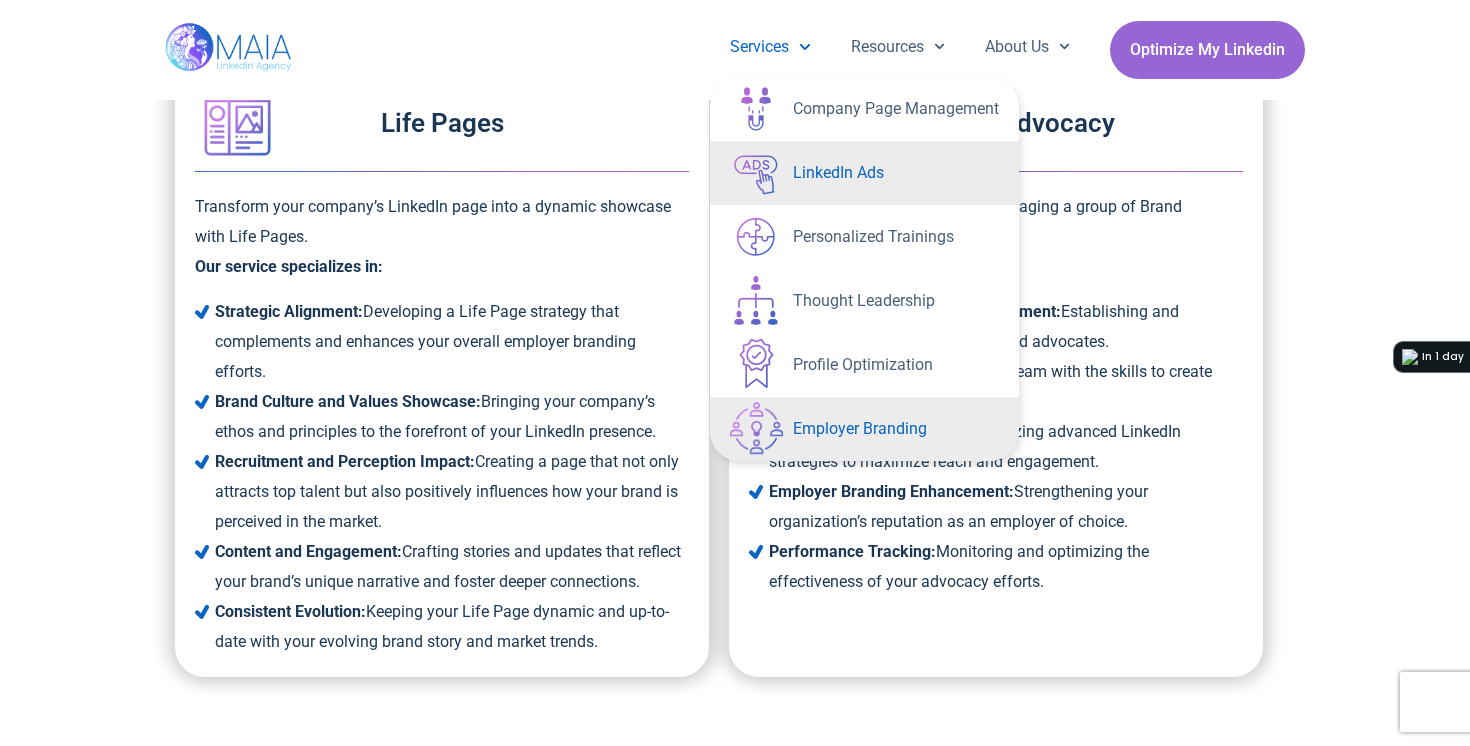 click on "LinkedIn Ads" 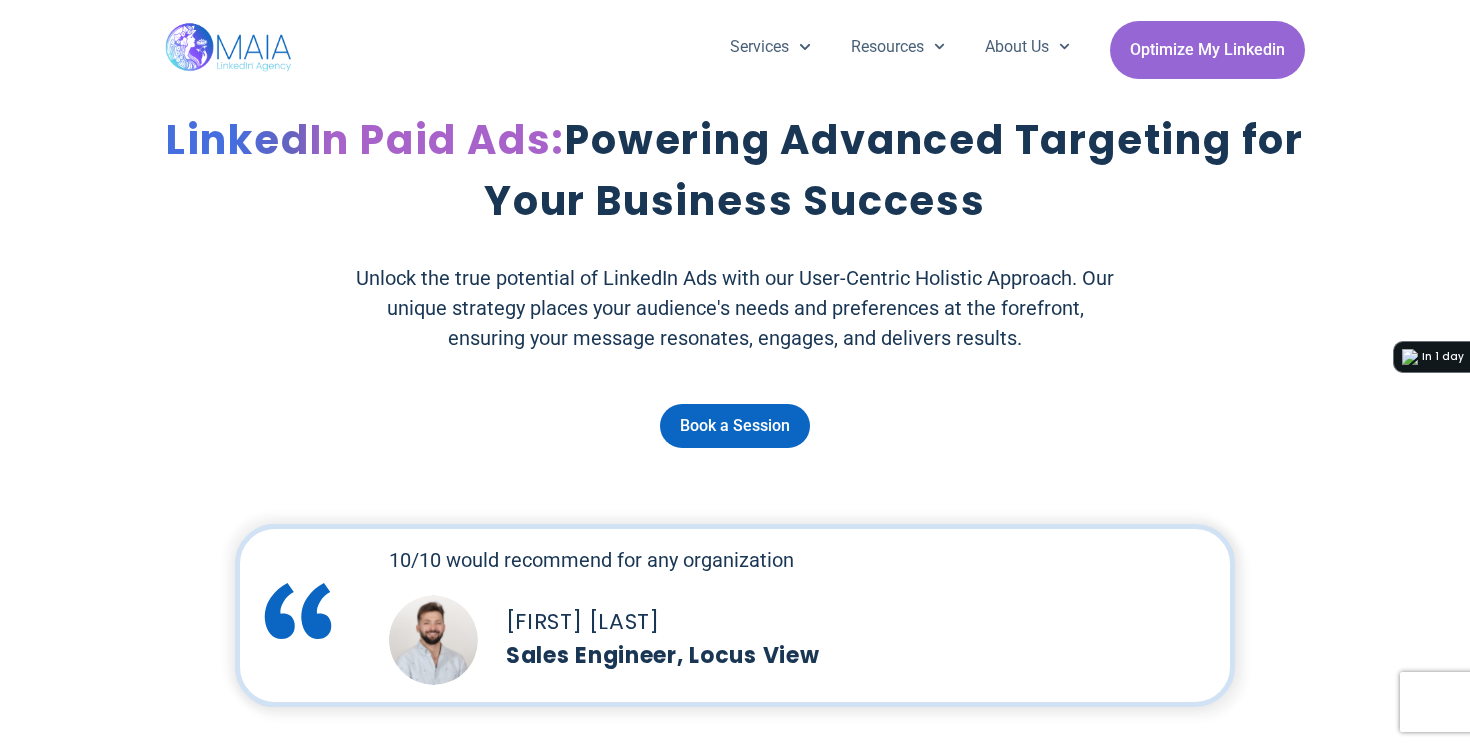 scroll, scrollTop: 1895, scrollLeft: 0, axis: vertical 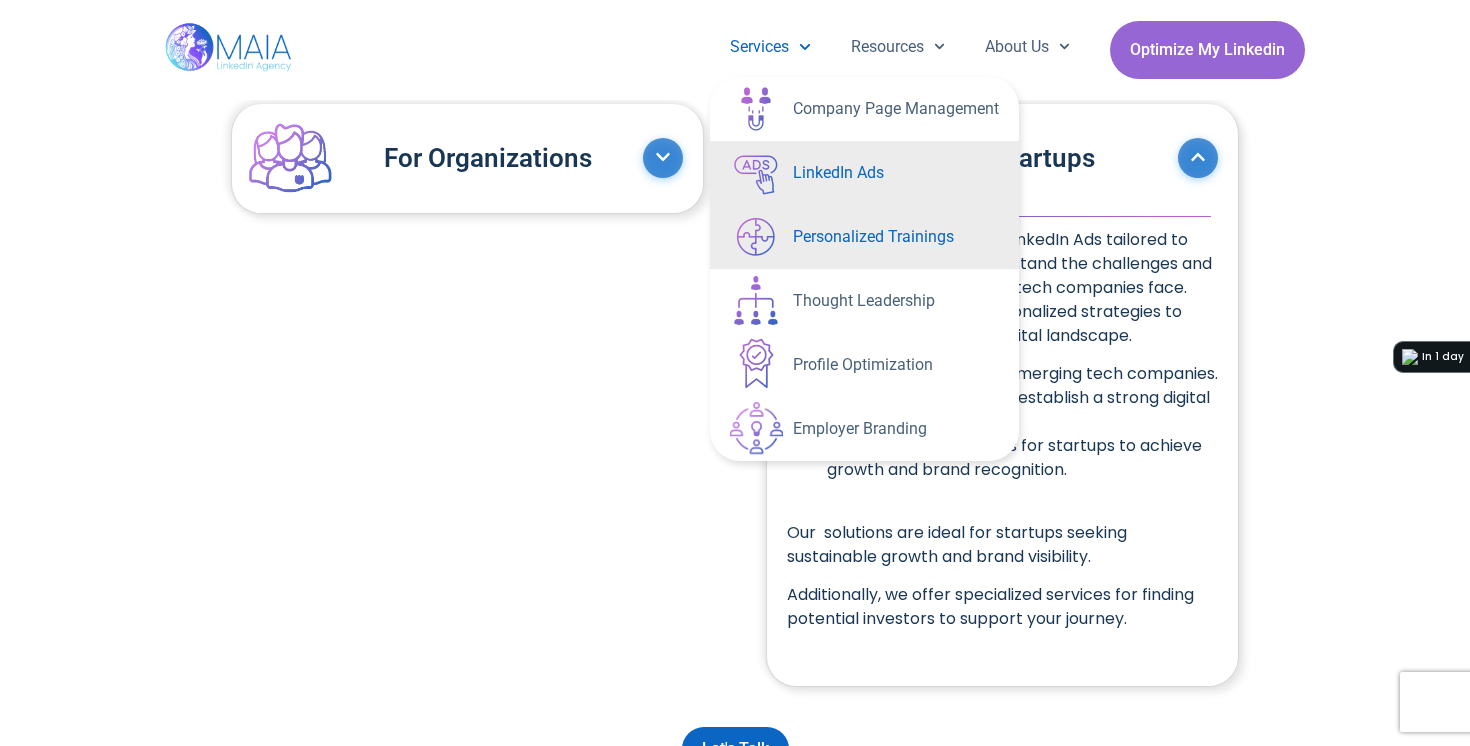 click on "Personalized Trainings" 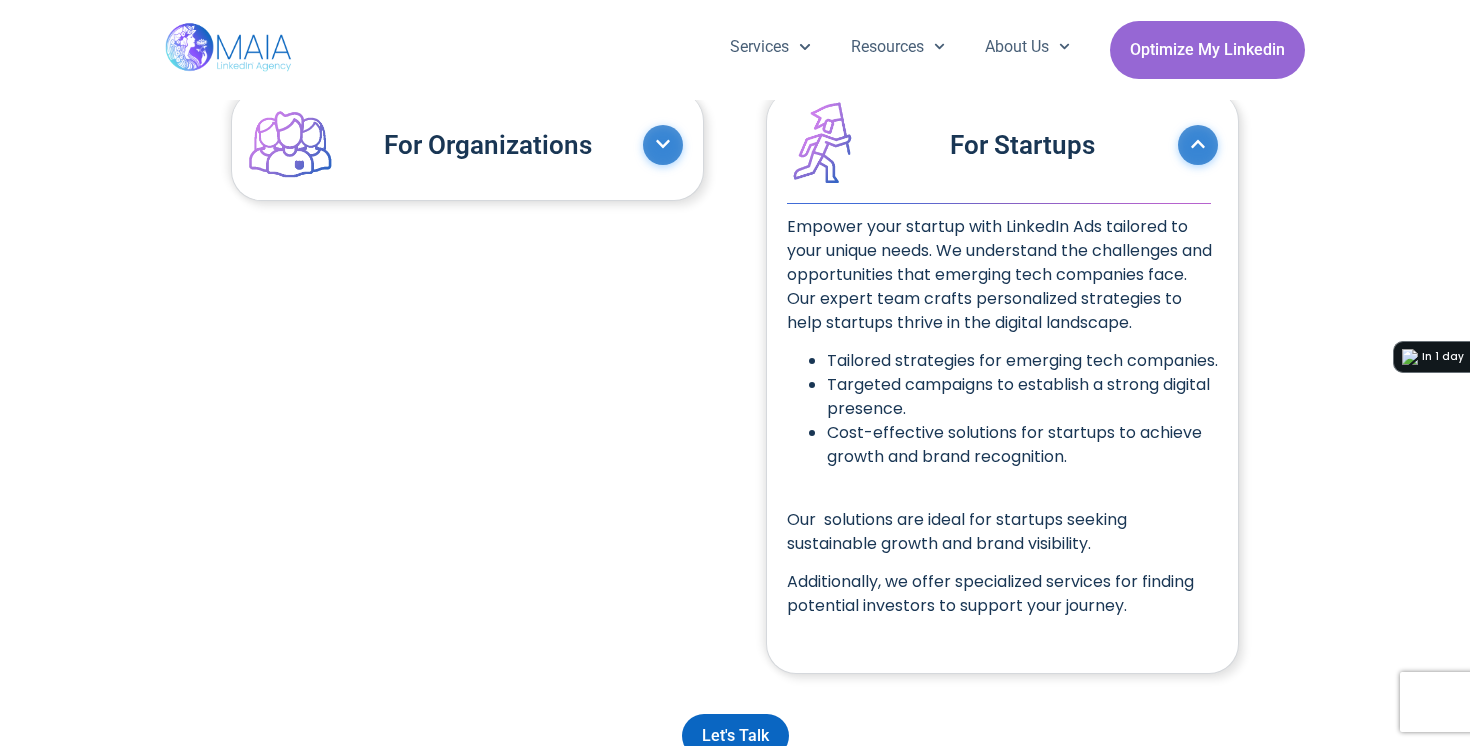 scroll, scrollTop: 1911, scrollLeft: 0, axis: vertical 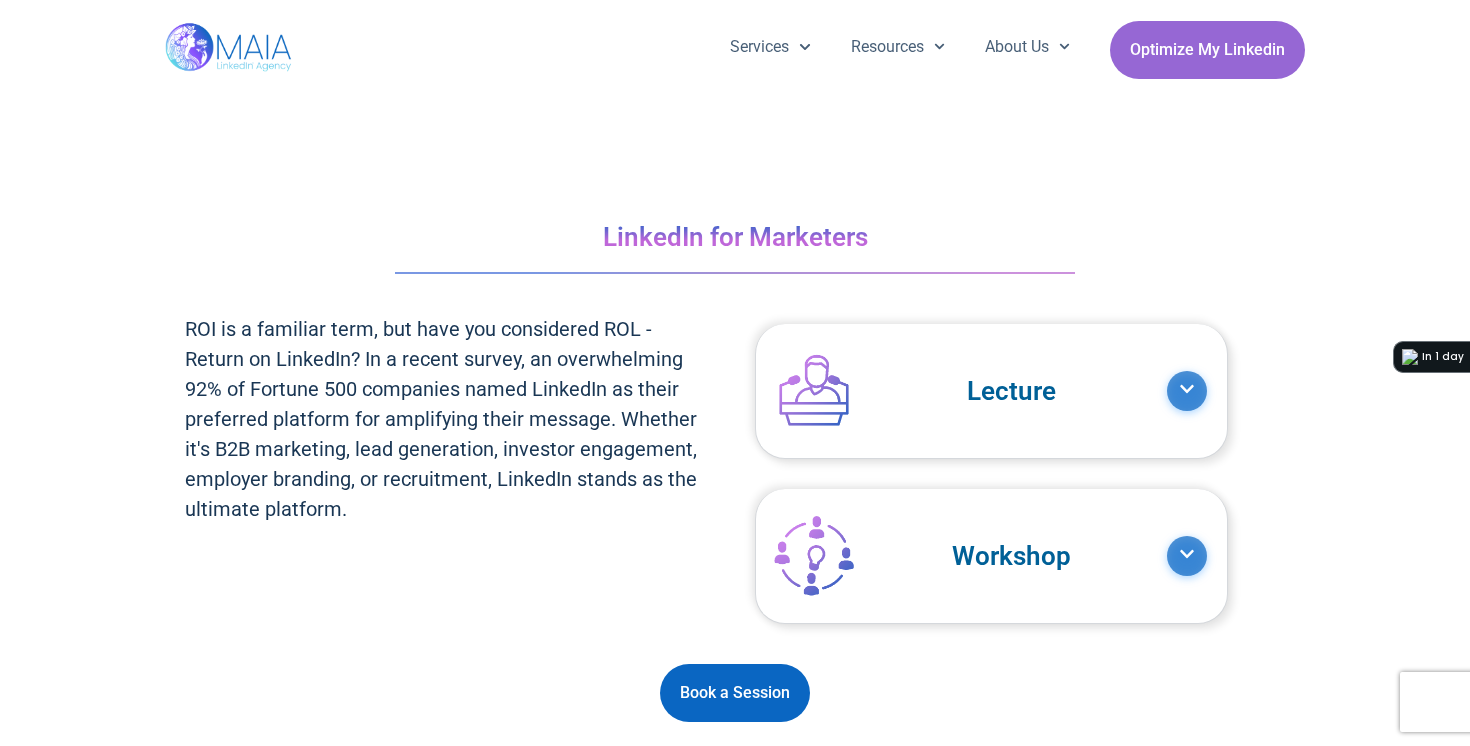 click at bounding box center [1187, 390] 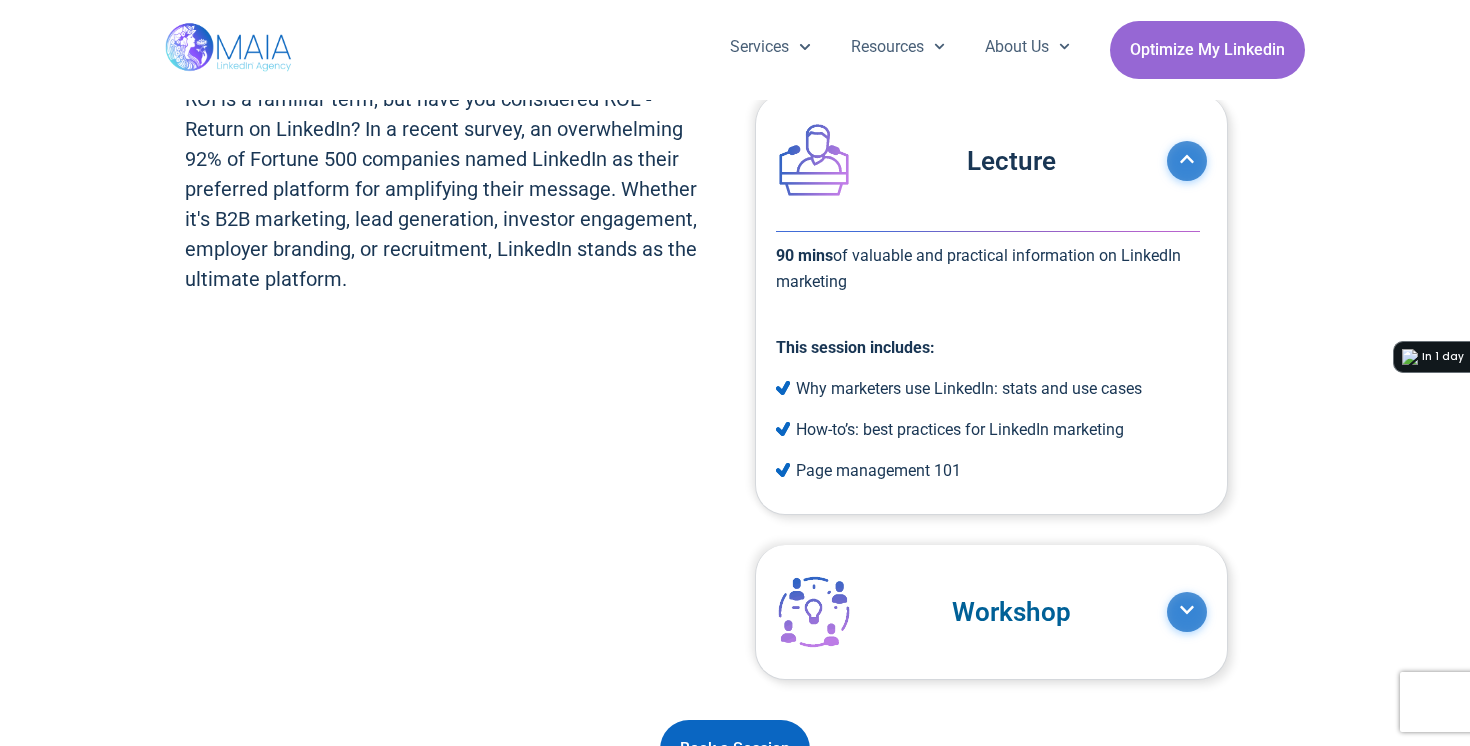 scroll, scrollTop: 3375, scrollLeft: 0, axis: vertical 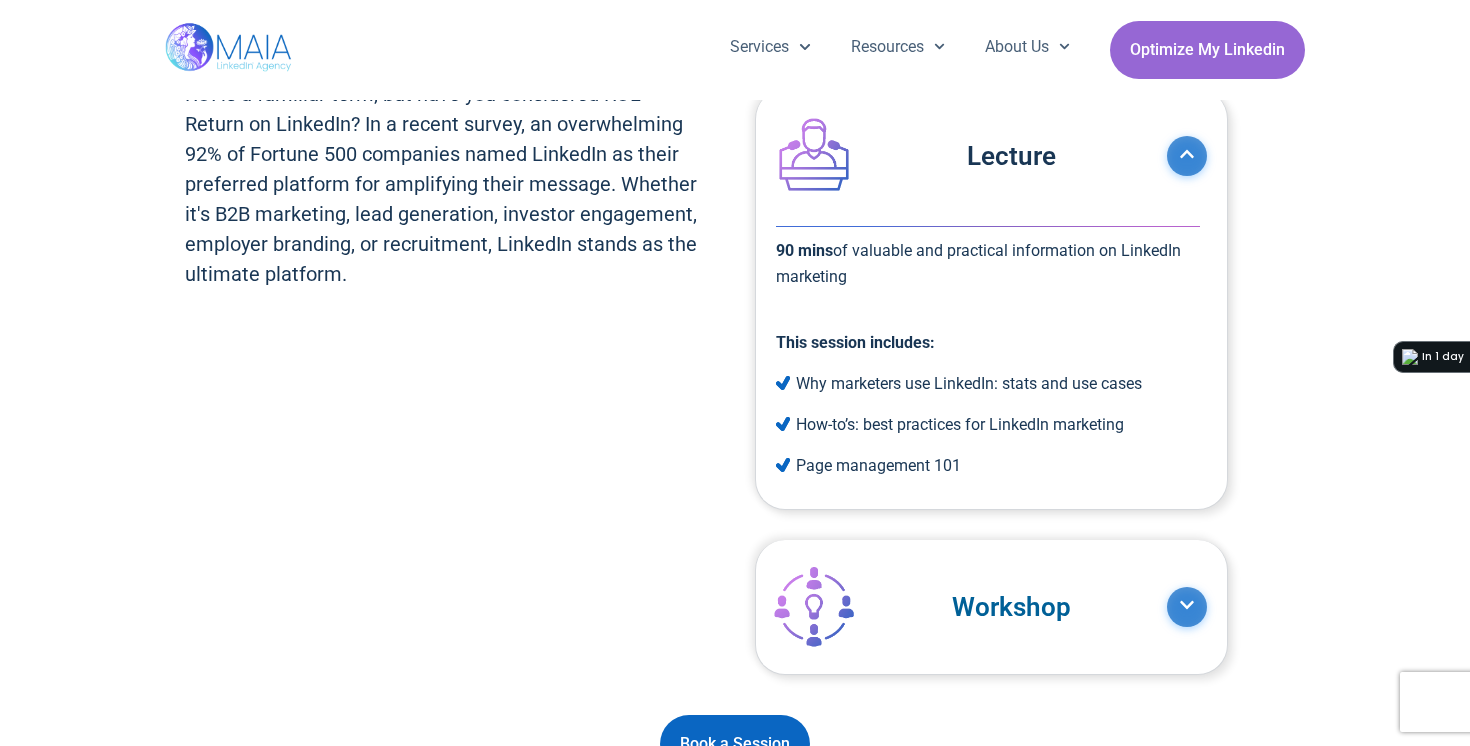 click 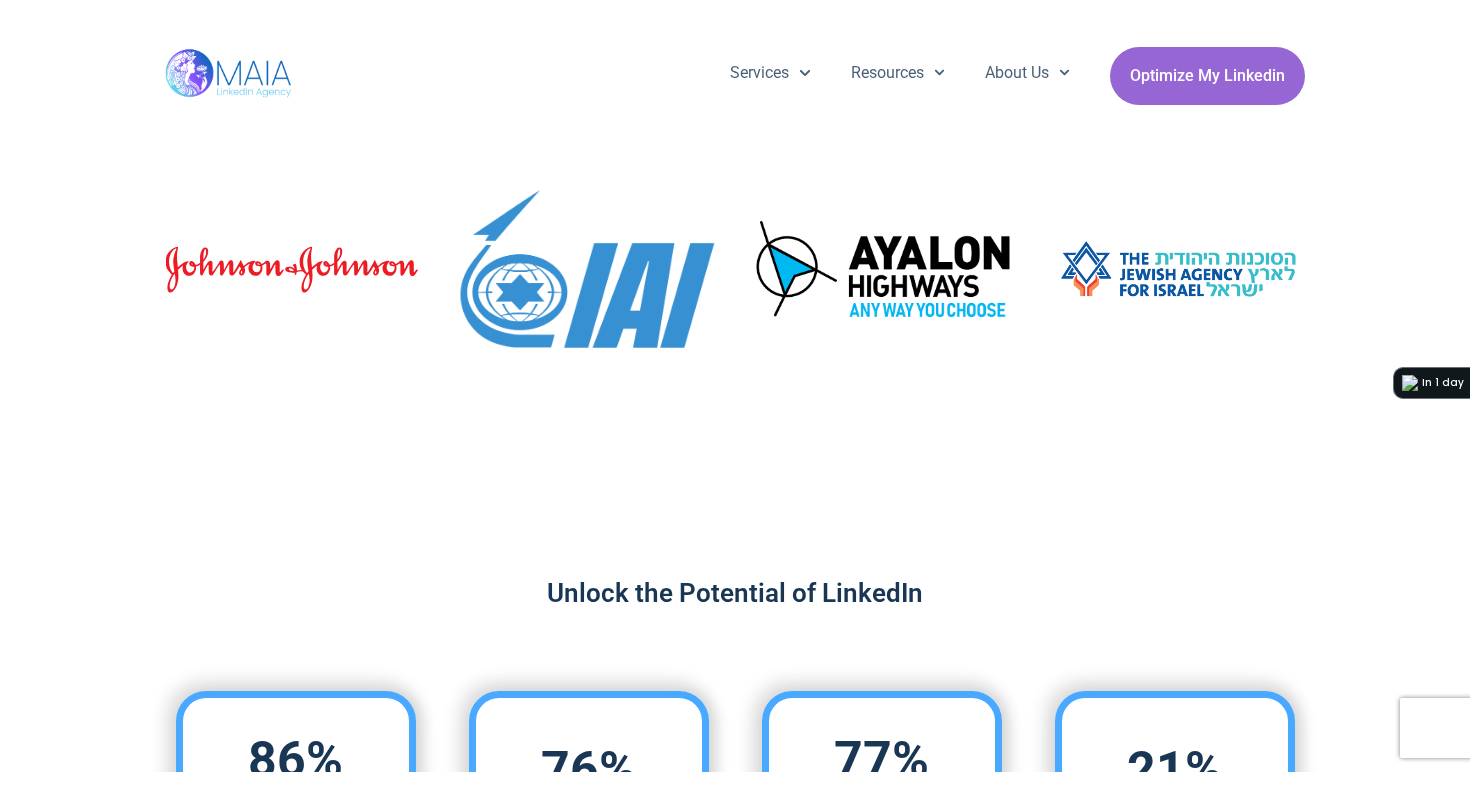 scroll, scrollTop: 0, scrollLeft: 0, axis: both 